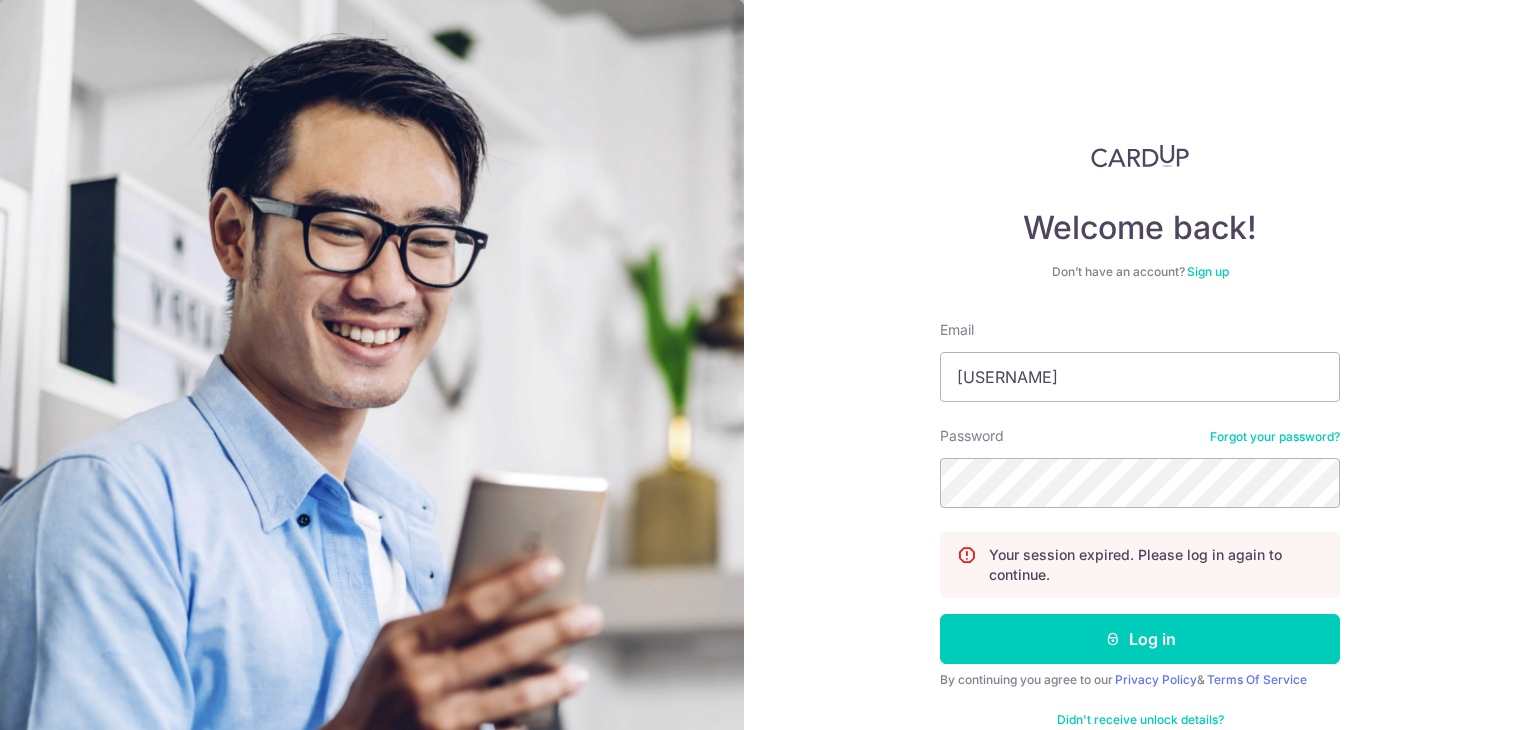 scroll, scrollTop: 0, scrollLeft: 0, axis: both 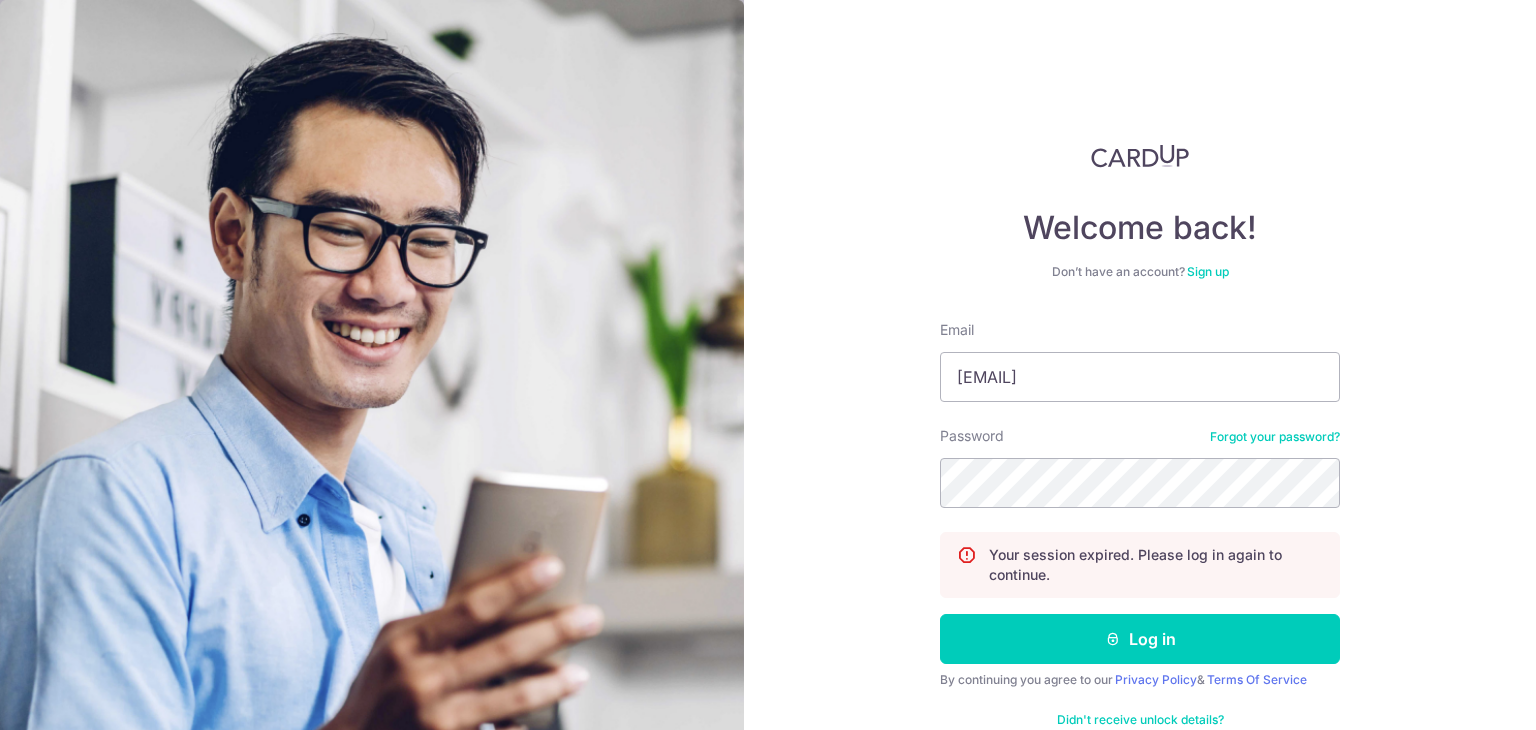 type on "[USERNAME]@[DOMAIN]" 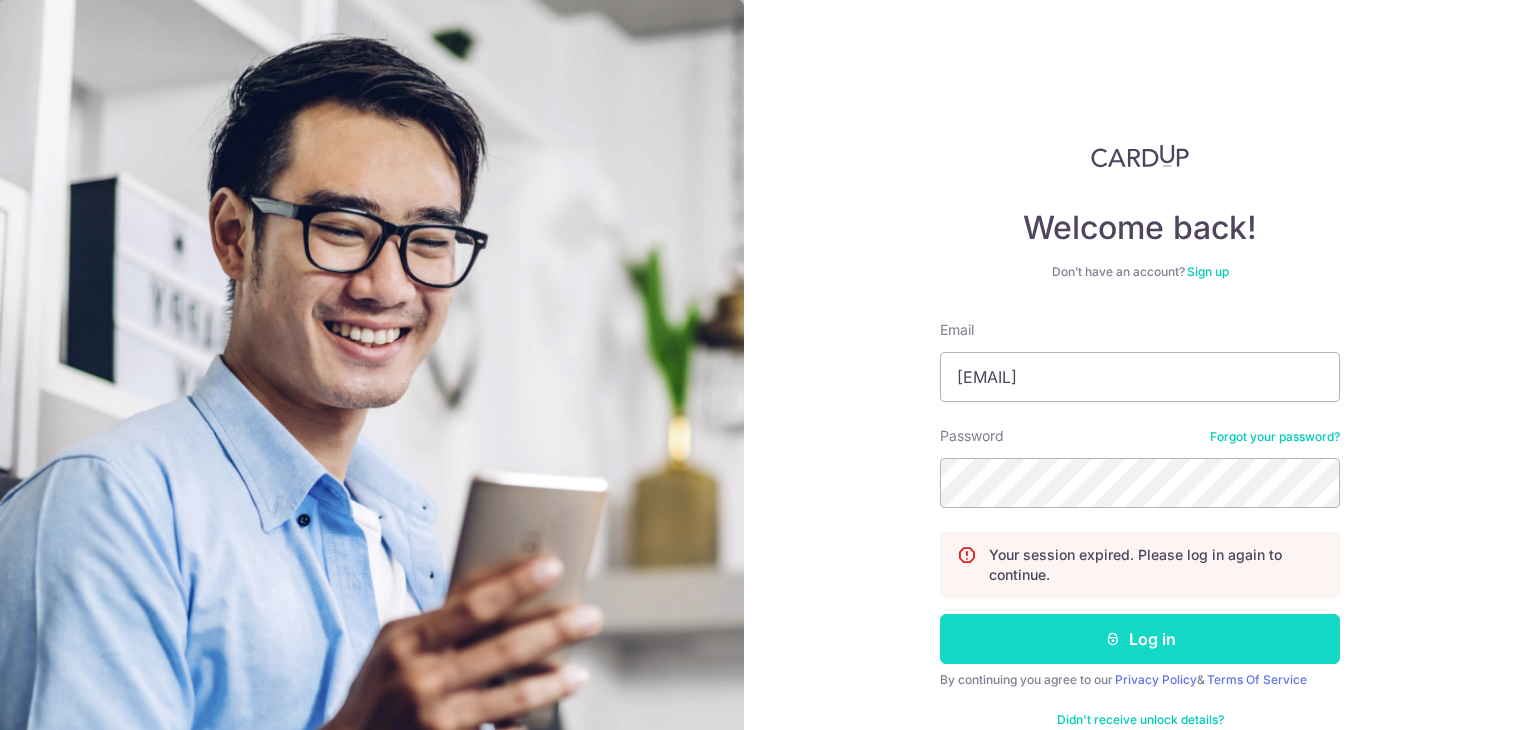click on "Log in" at bounding box center [1140, 639] 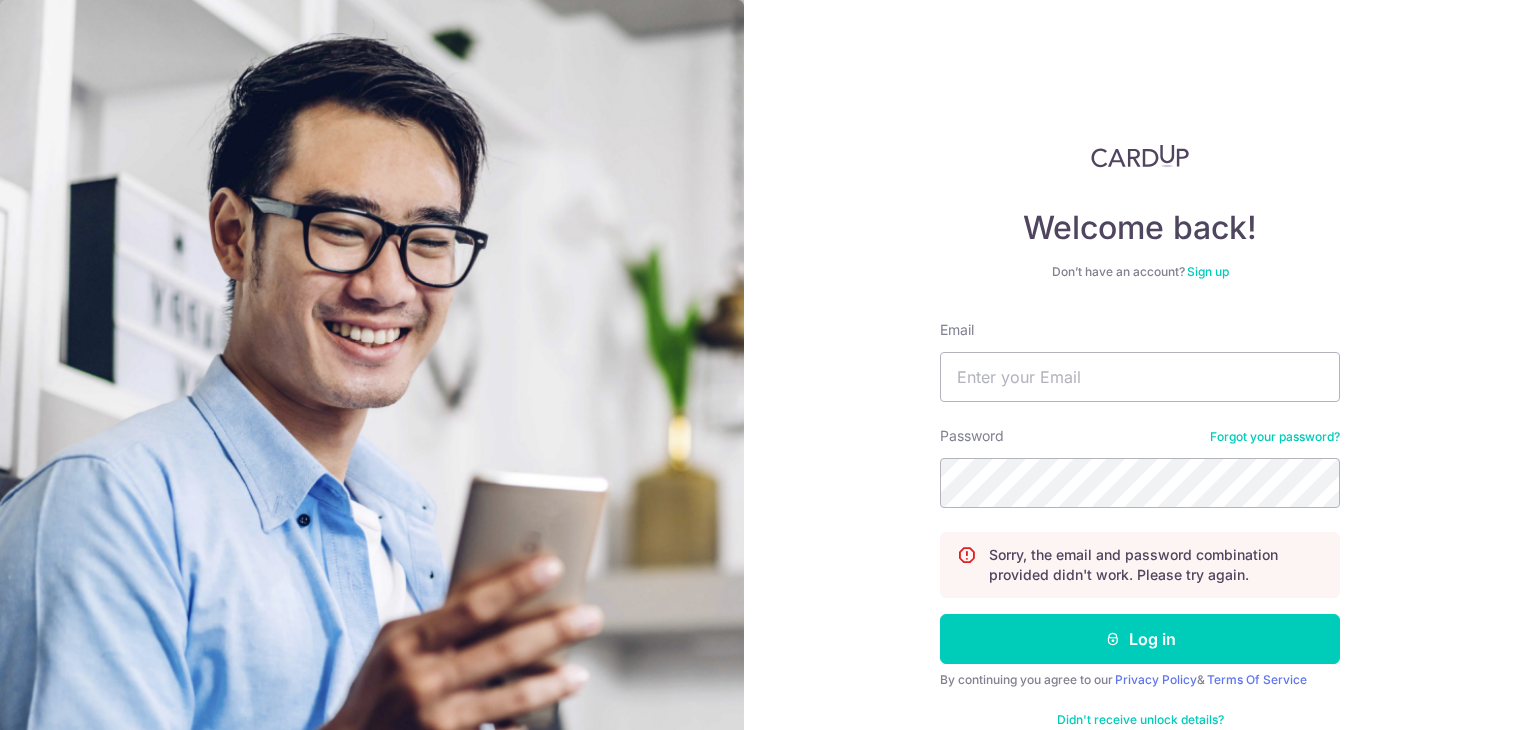 scroll, scrollTop: 0, scrollLeft: 0, axis: both 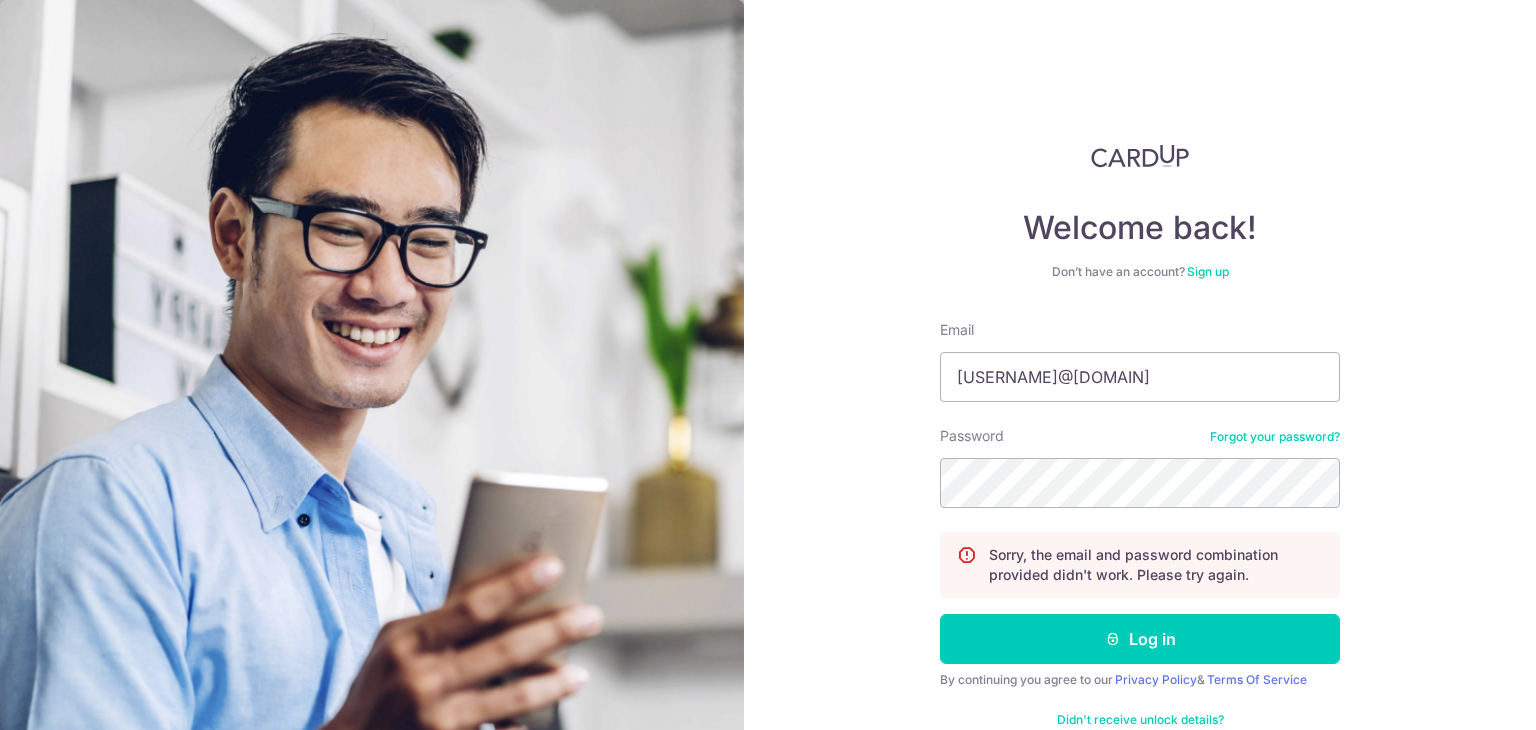 type on "[USERNAME]@[DOMAIN]" 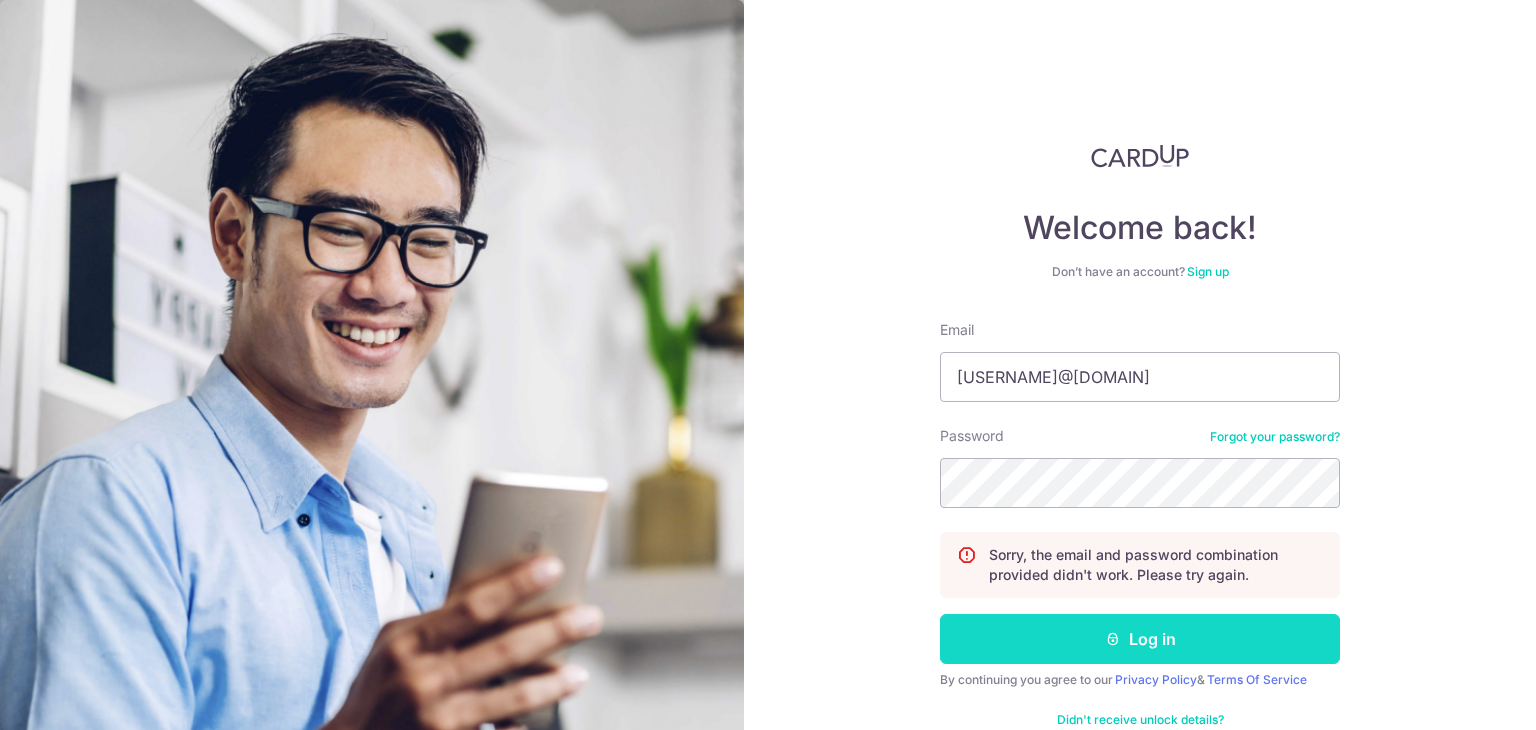 click on "Log in" at bounding box center [1140, 639] 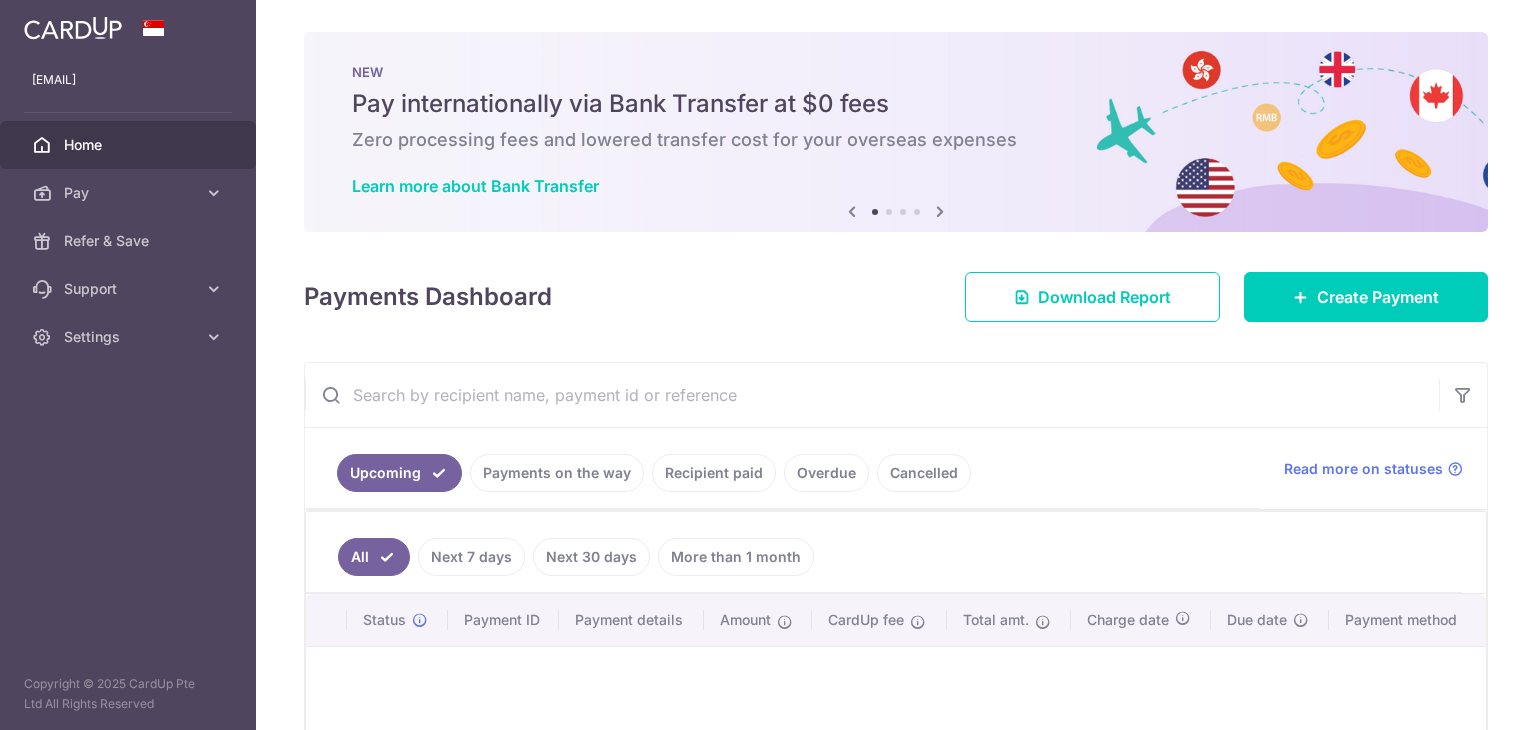 scroll, scrollTop: 0, scrollLeft: 0, axis: both 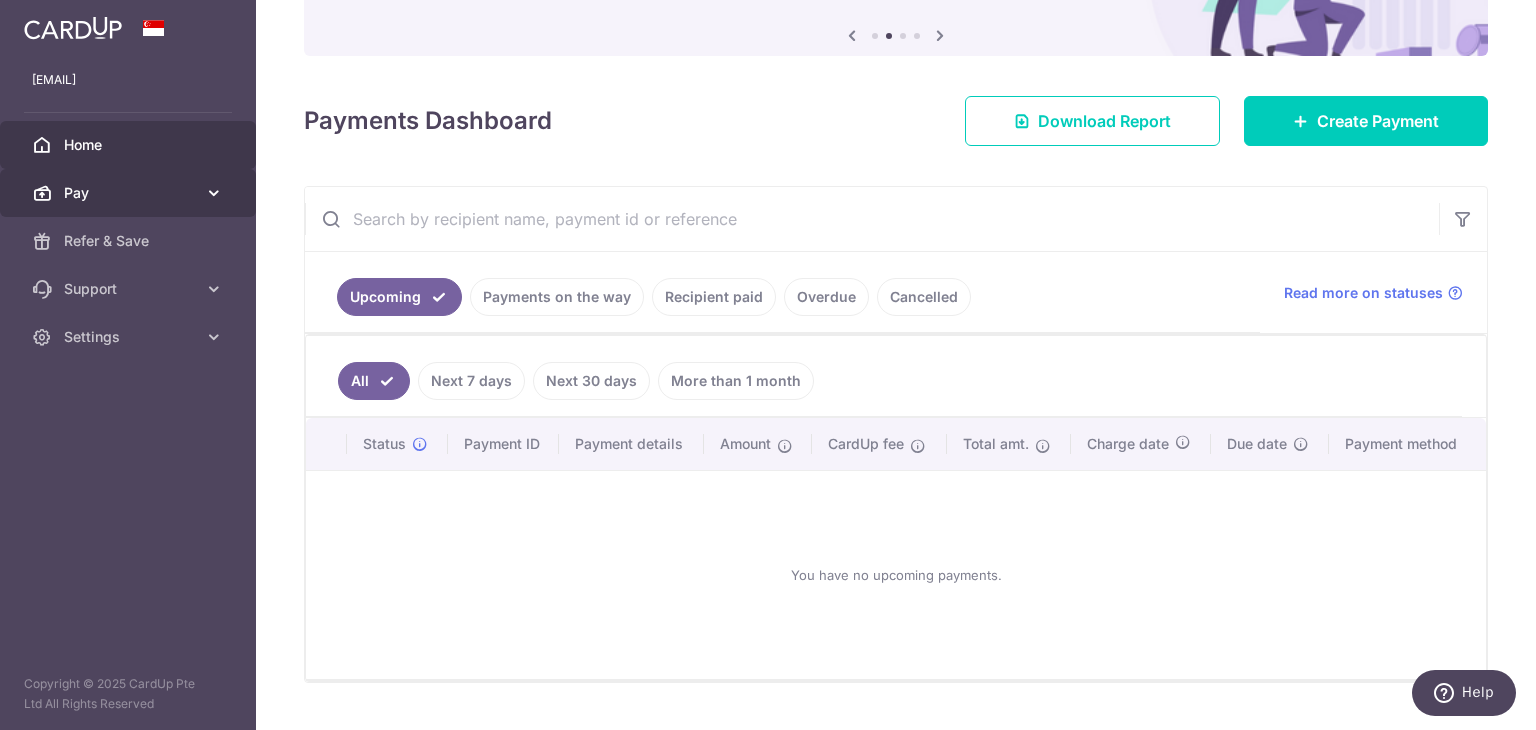 click on "Pay" at bounding box center (130, 193) 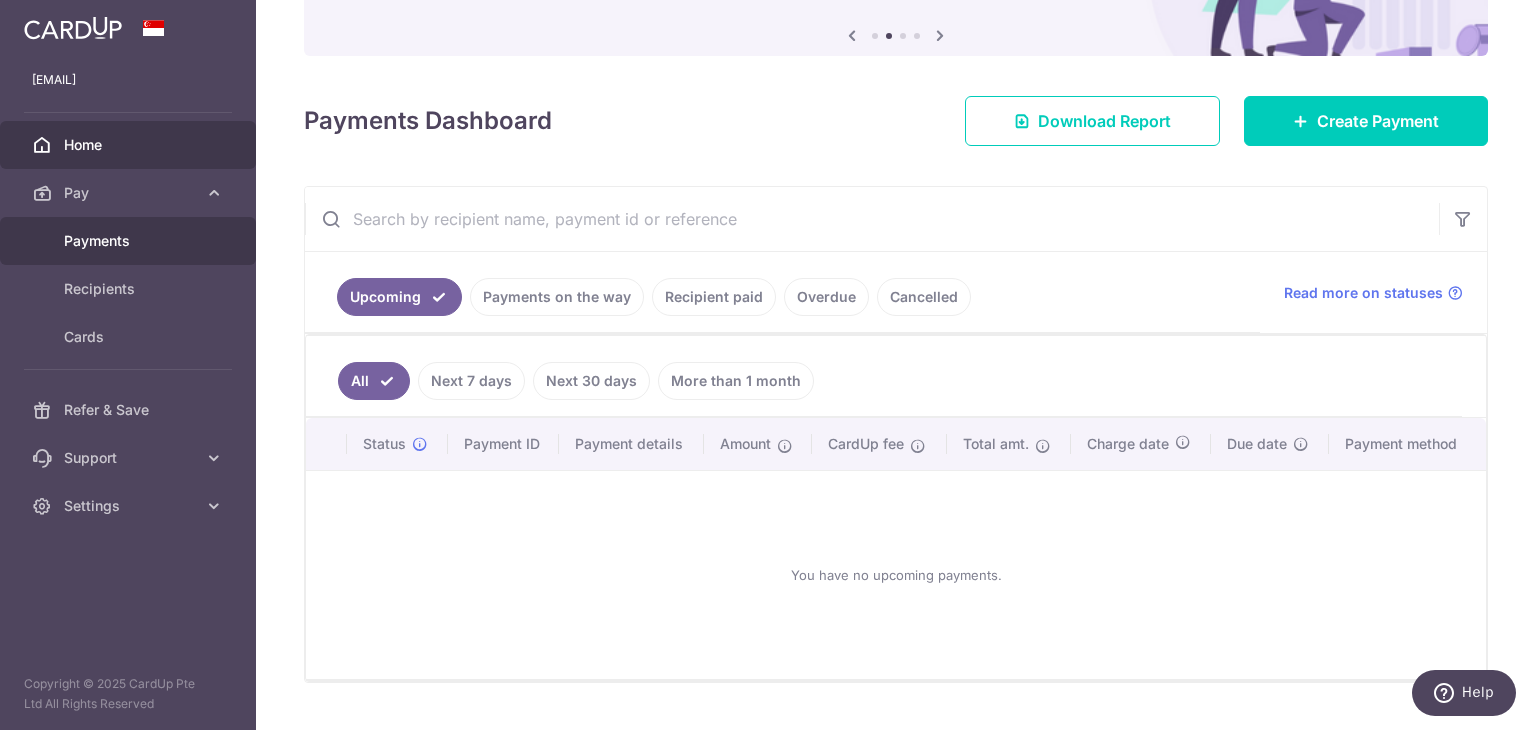 click on "Payments" at bounding box center [130, 241] 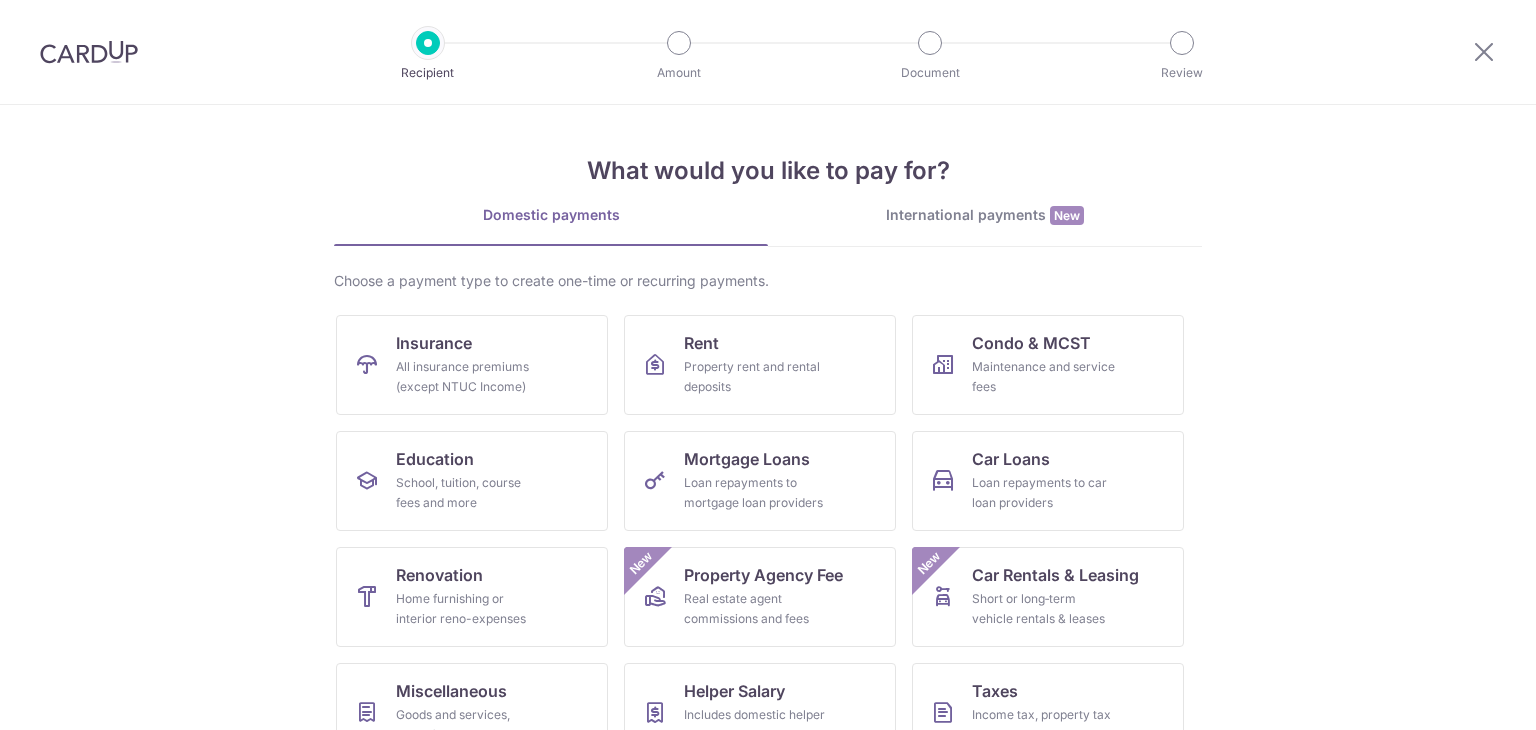 scroll, scrollTop: 0, scrollLeft: 0, axis: both 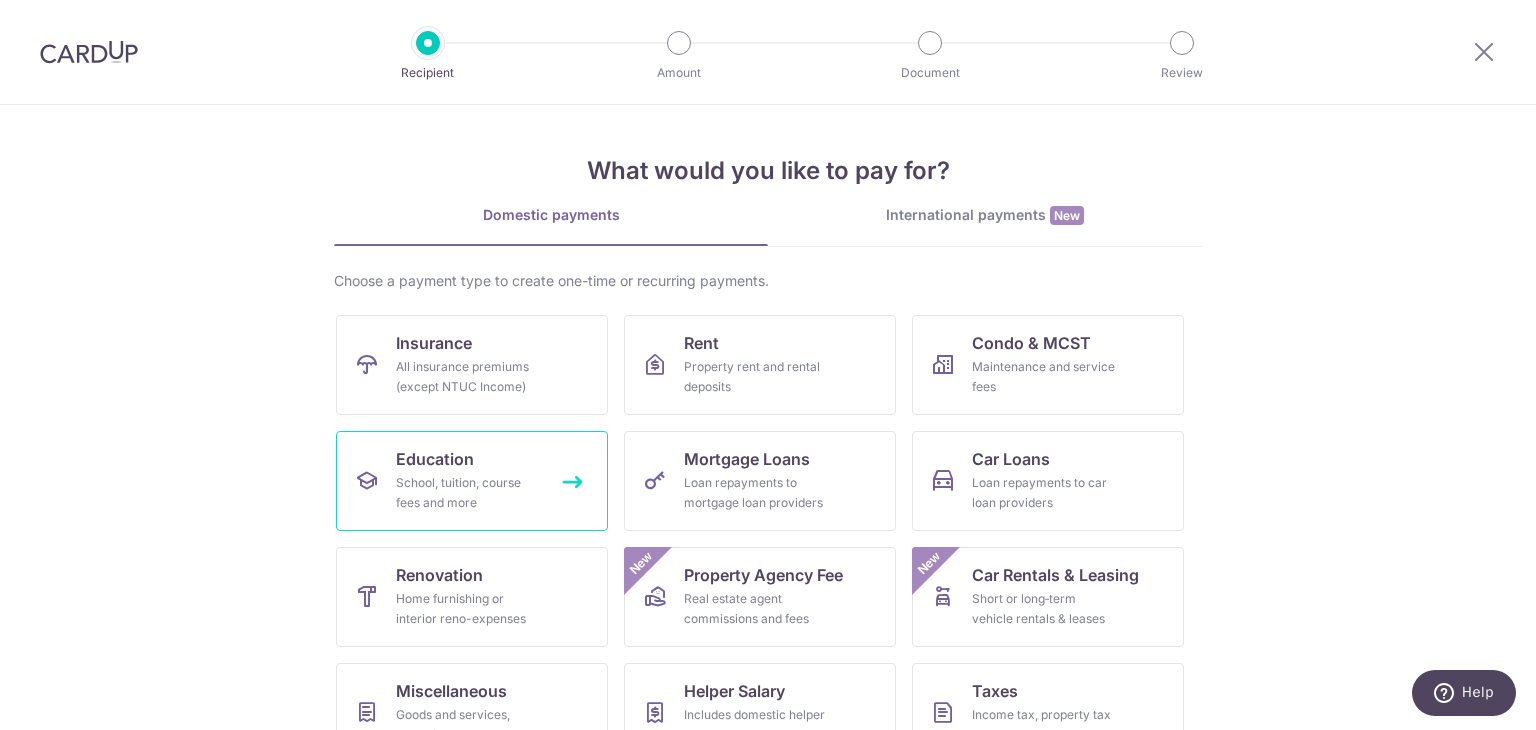 click on "Education" at bounding box center [435, 459] 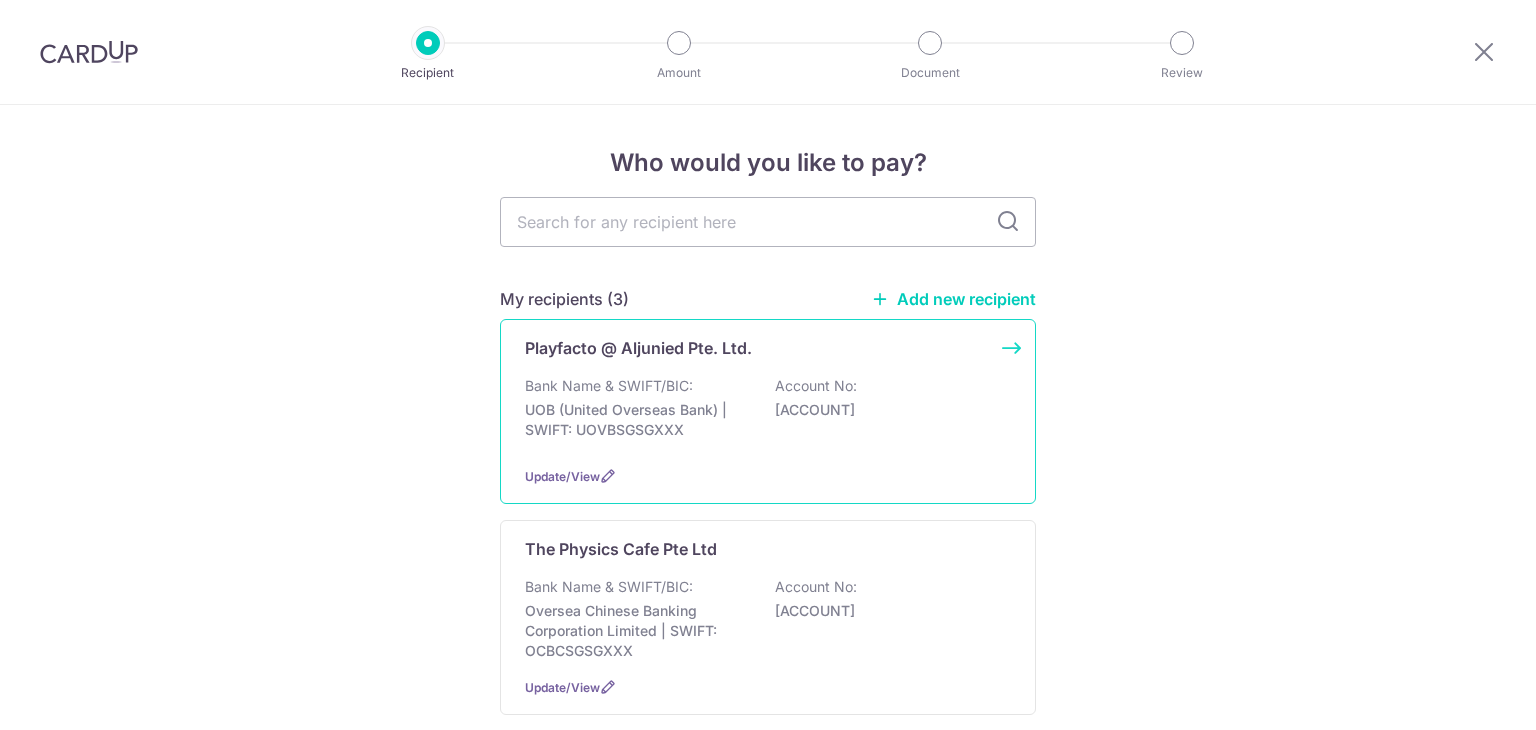 scroll, scrollTop: 0, scrollLeft: 0, axis: both 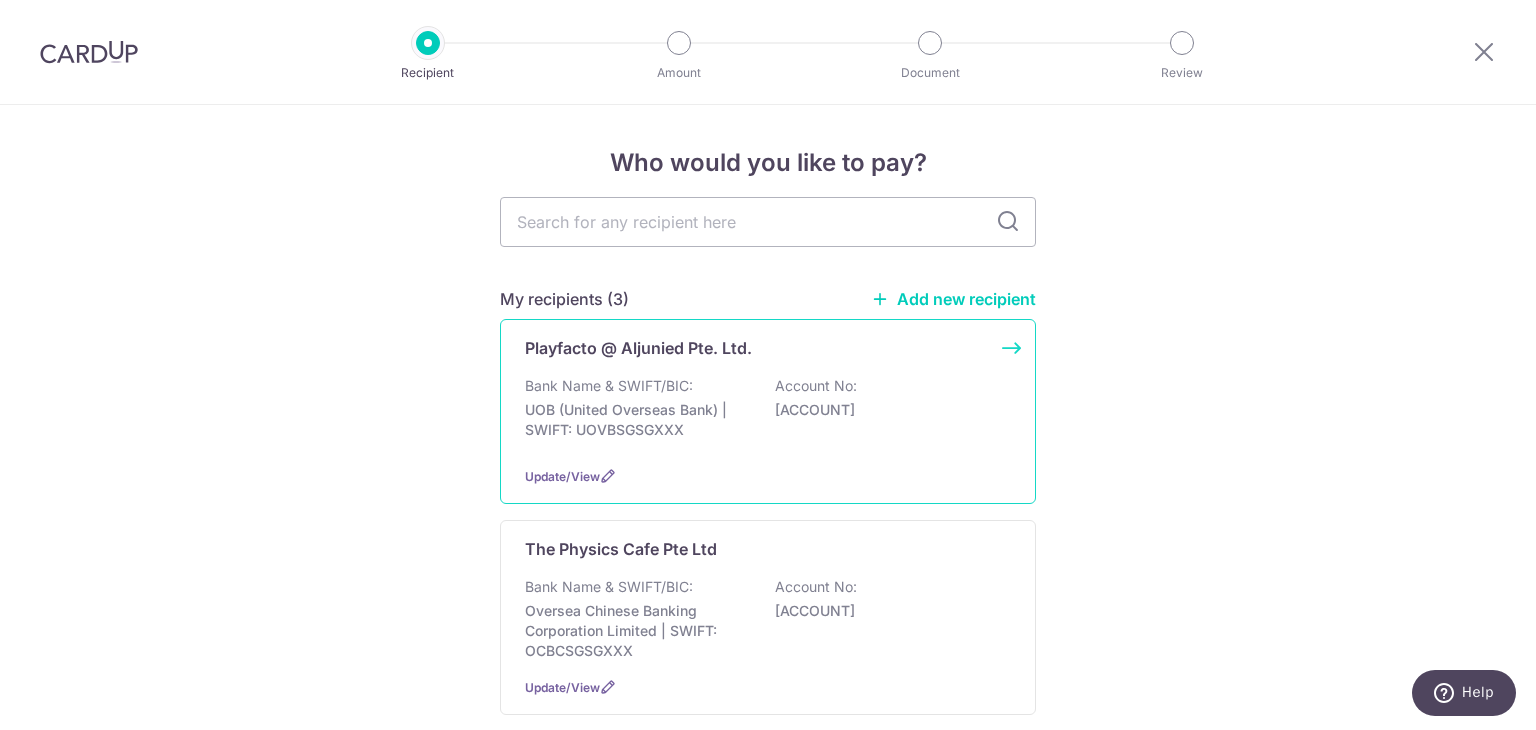 click on "Playfacto @ Aljunied Pte. Ltd.
Bank Name & SWIFT/BIC:
UOB (United Overseas Bank) | SWIFT: UOVBSGSGXXX
Account No:
3413173211
Update/View" at bounding box center (768, 411) 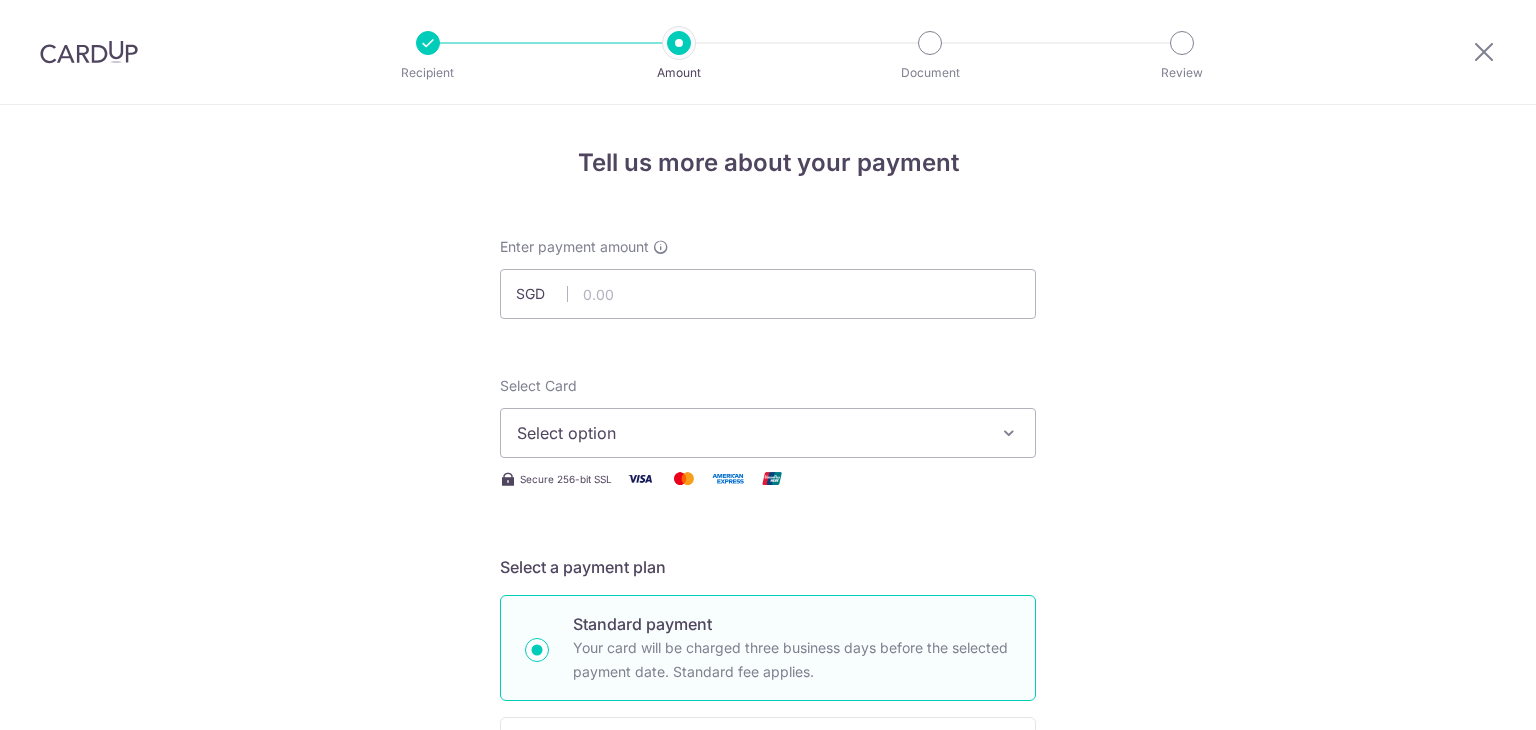 scroll, scrollTop: 0, scrollLeft: 0, axis: both 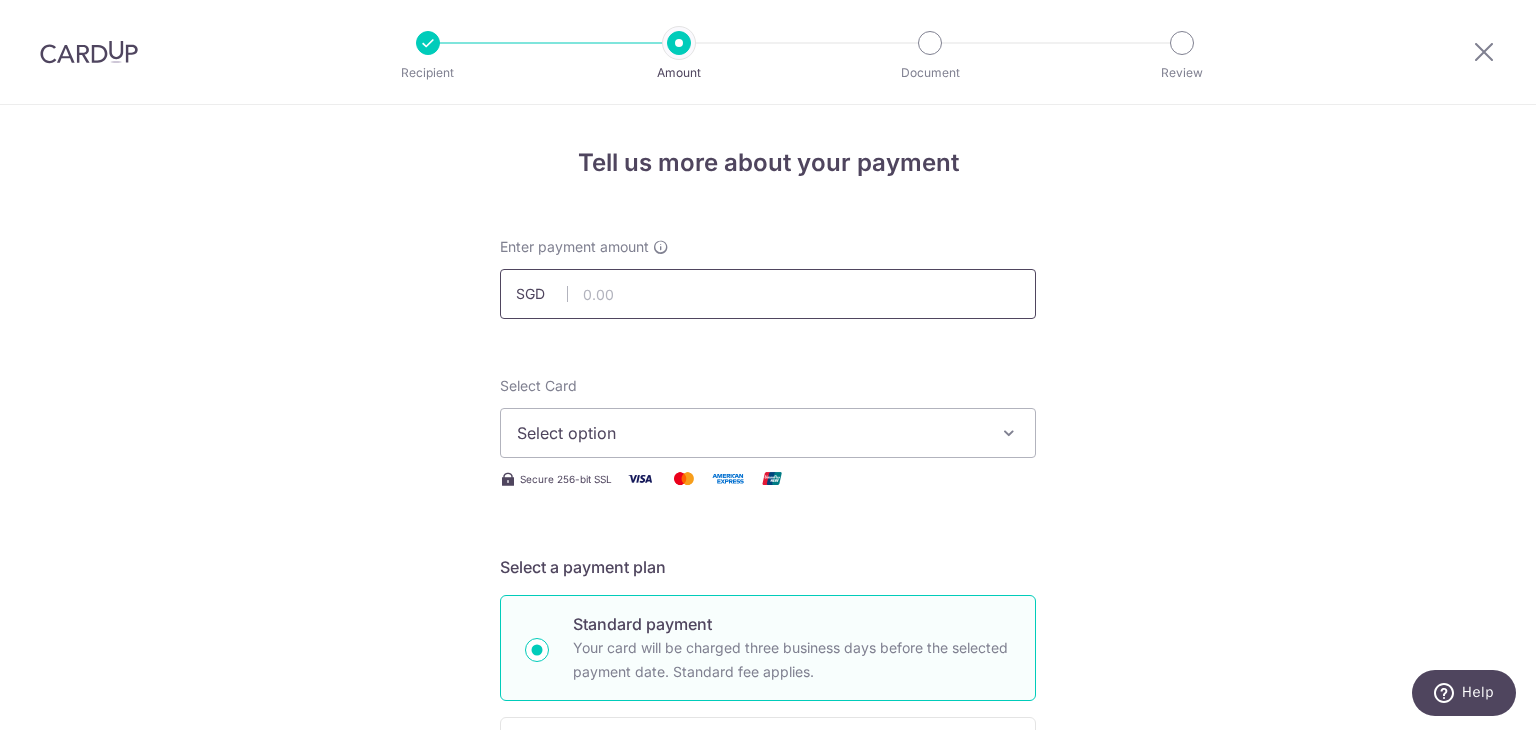 click at bounding box center (768, 294) 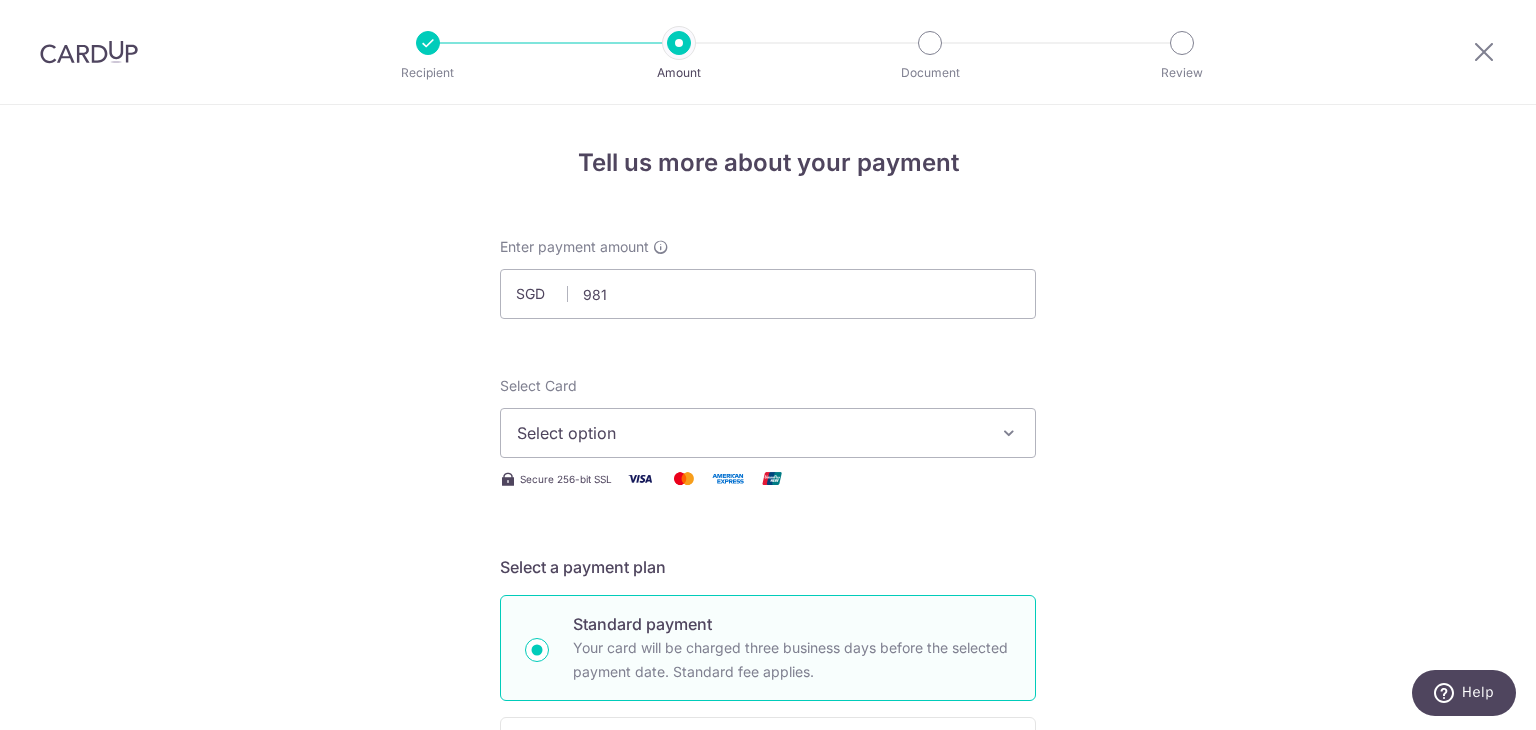type on "981.00" 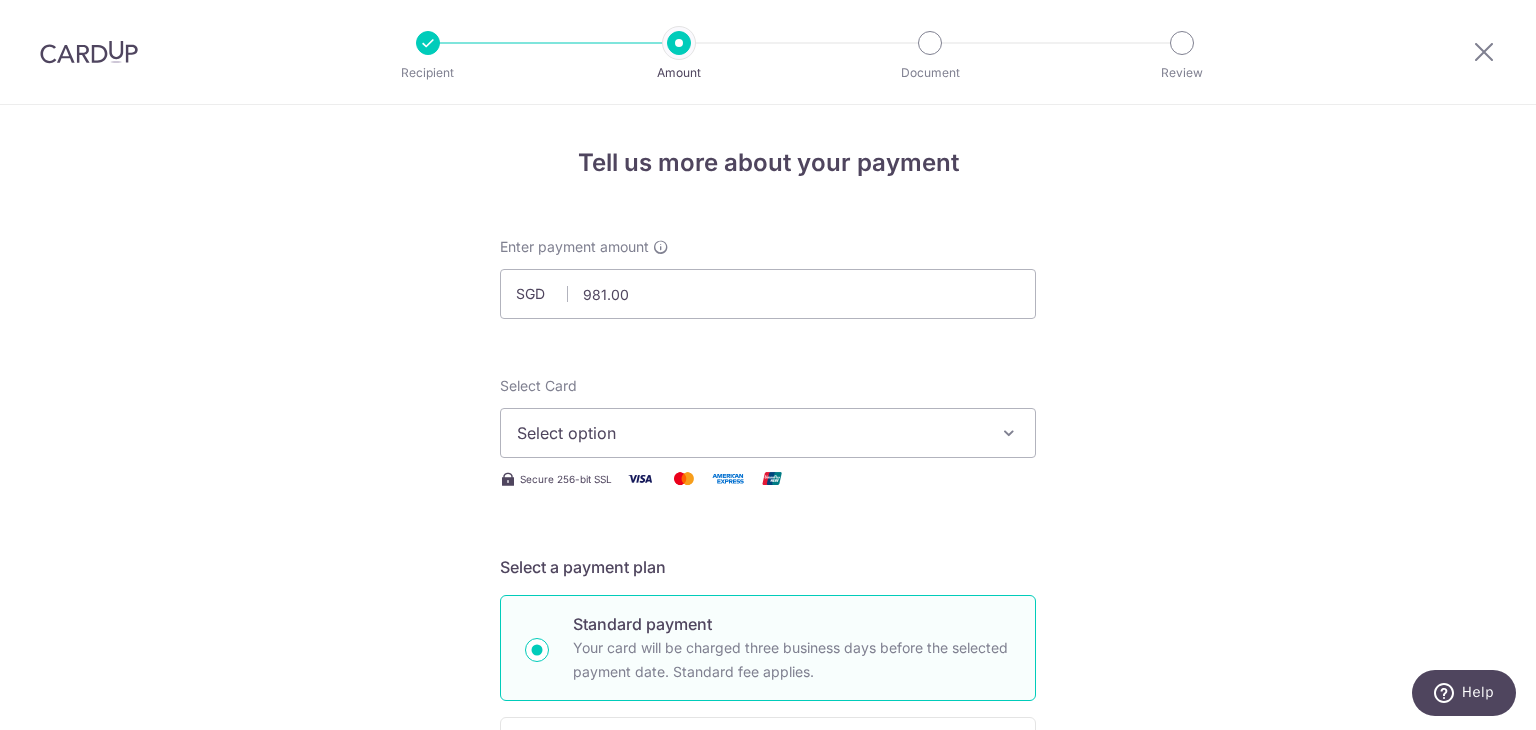 click on "Select option" at bounding box center (750, 433) 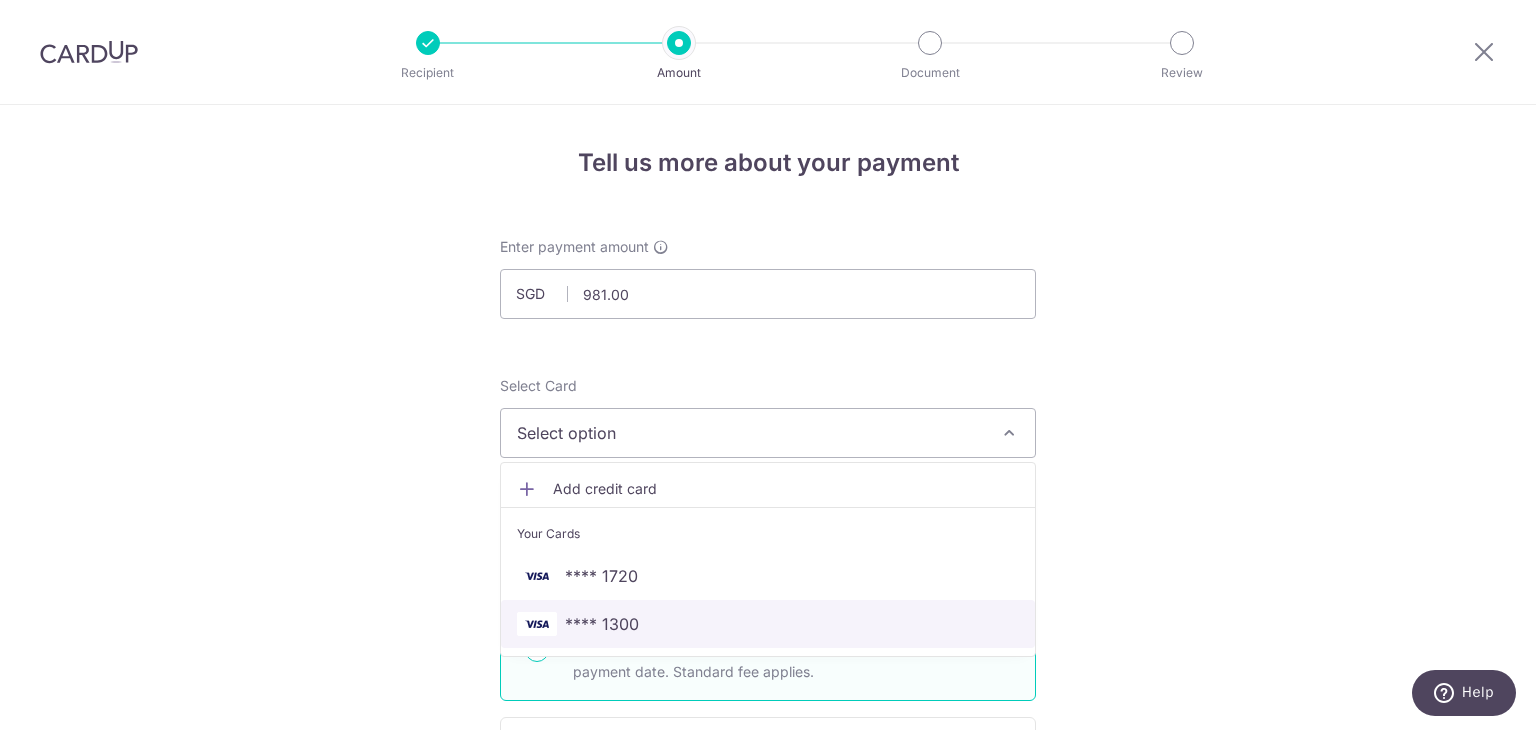 click on "**** 1300" at bounding box center [768, 624] 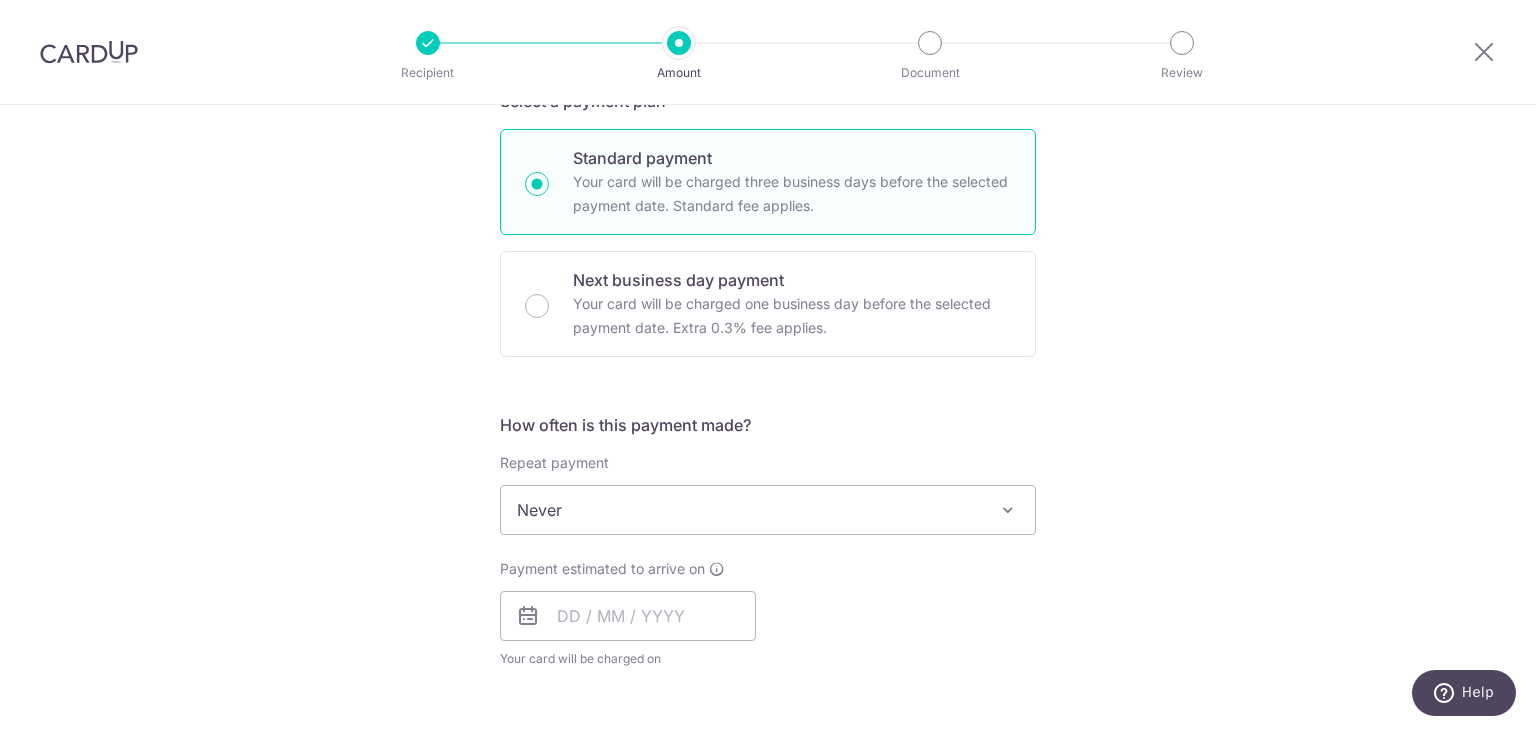 scroll, scrollTop: 500, scrollLeft: 0, axis: vertical 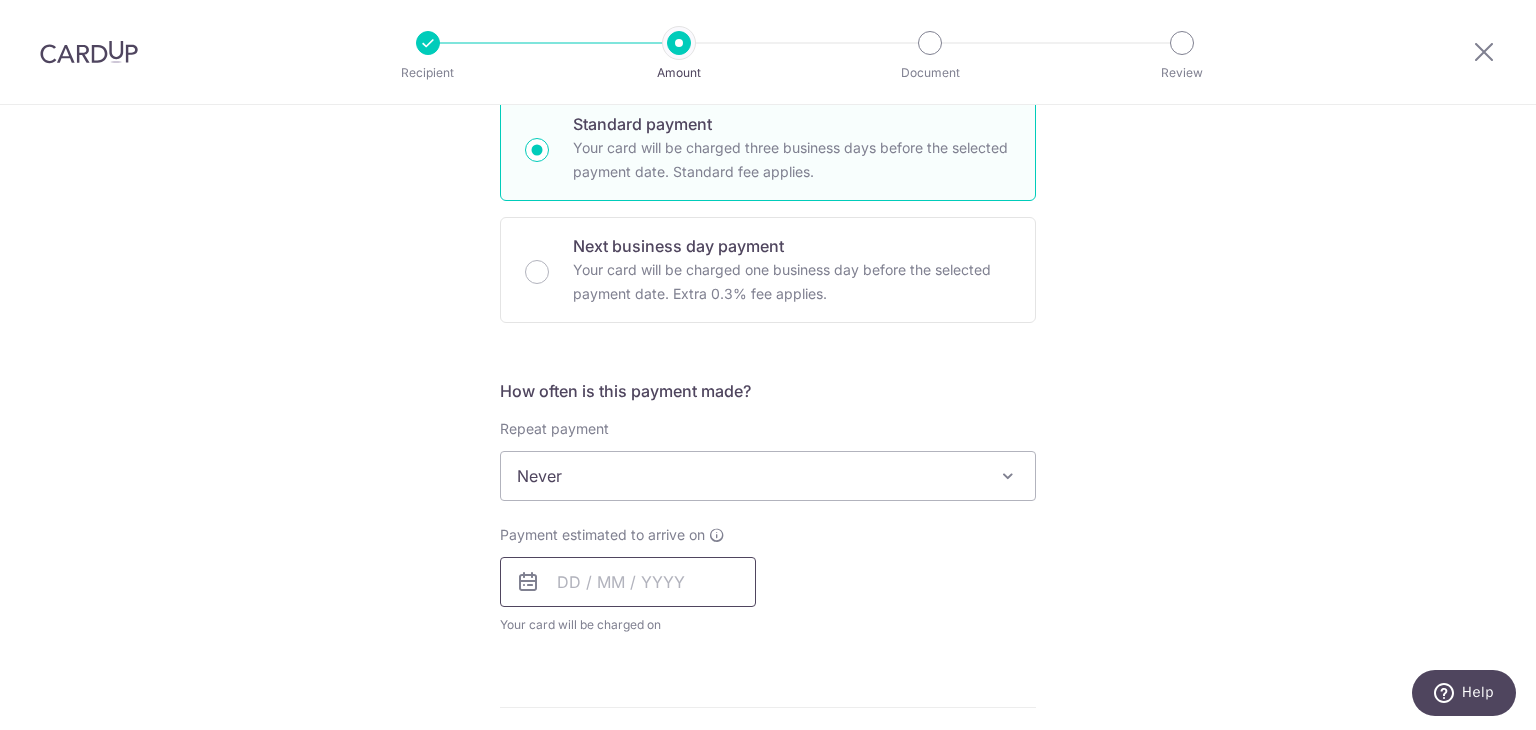 click at bounding box center (628, 582) 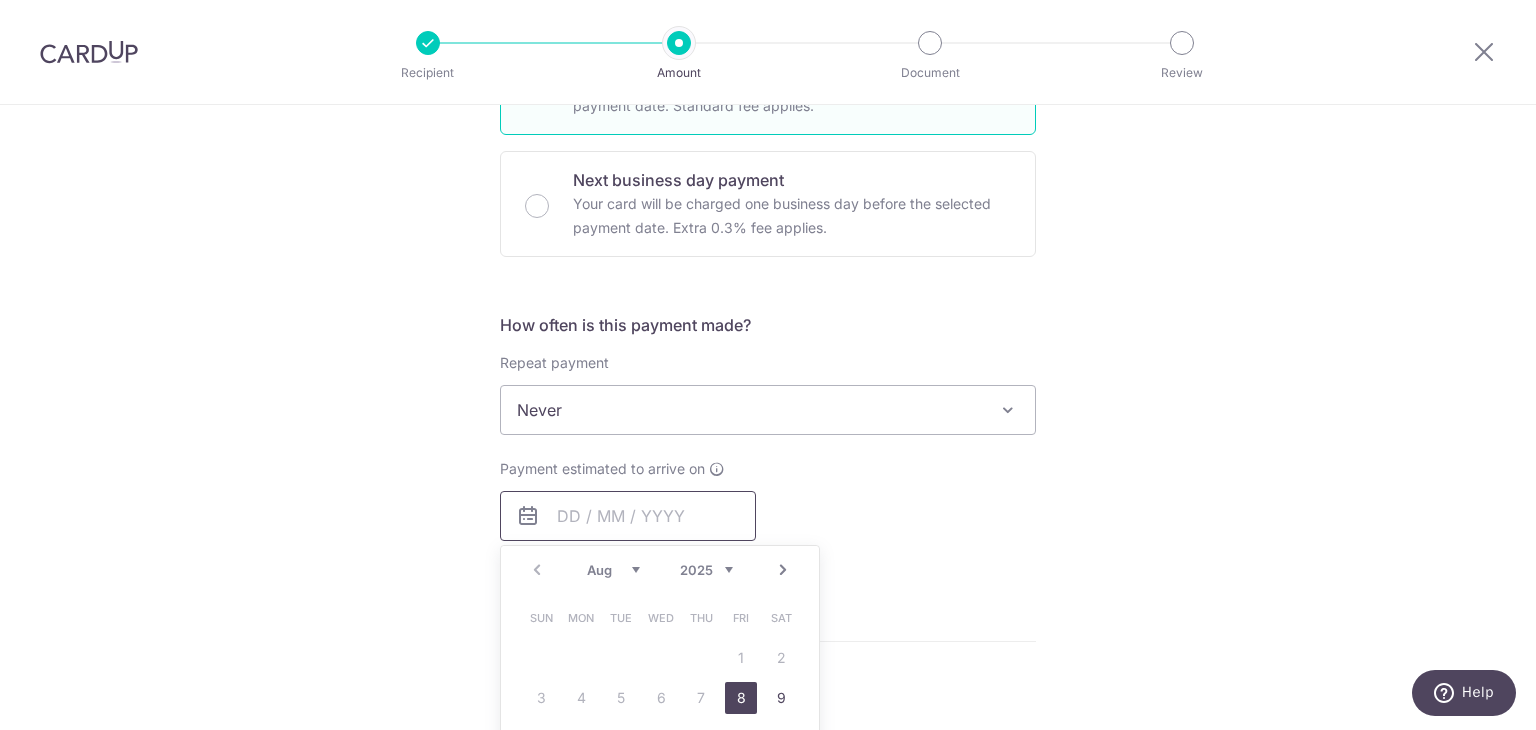 scroll, scrollTop: 600, scrollLeft: 0, axis: vertical 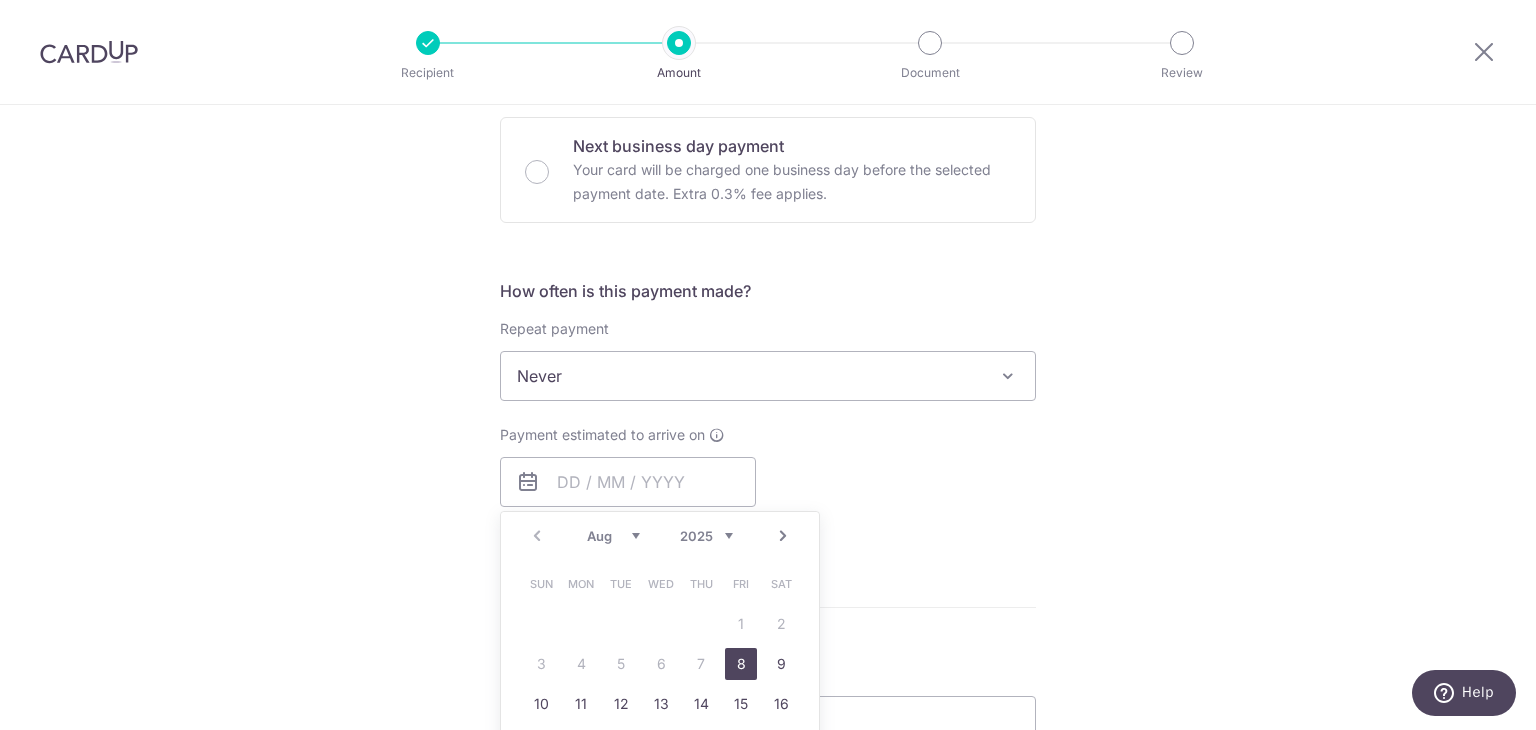 click on "8" at bounding box center (741, 664) 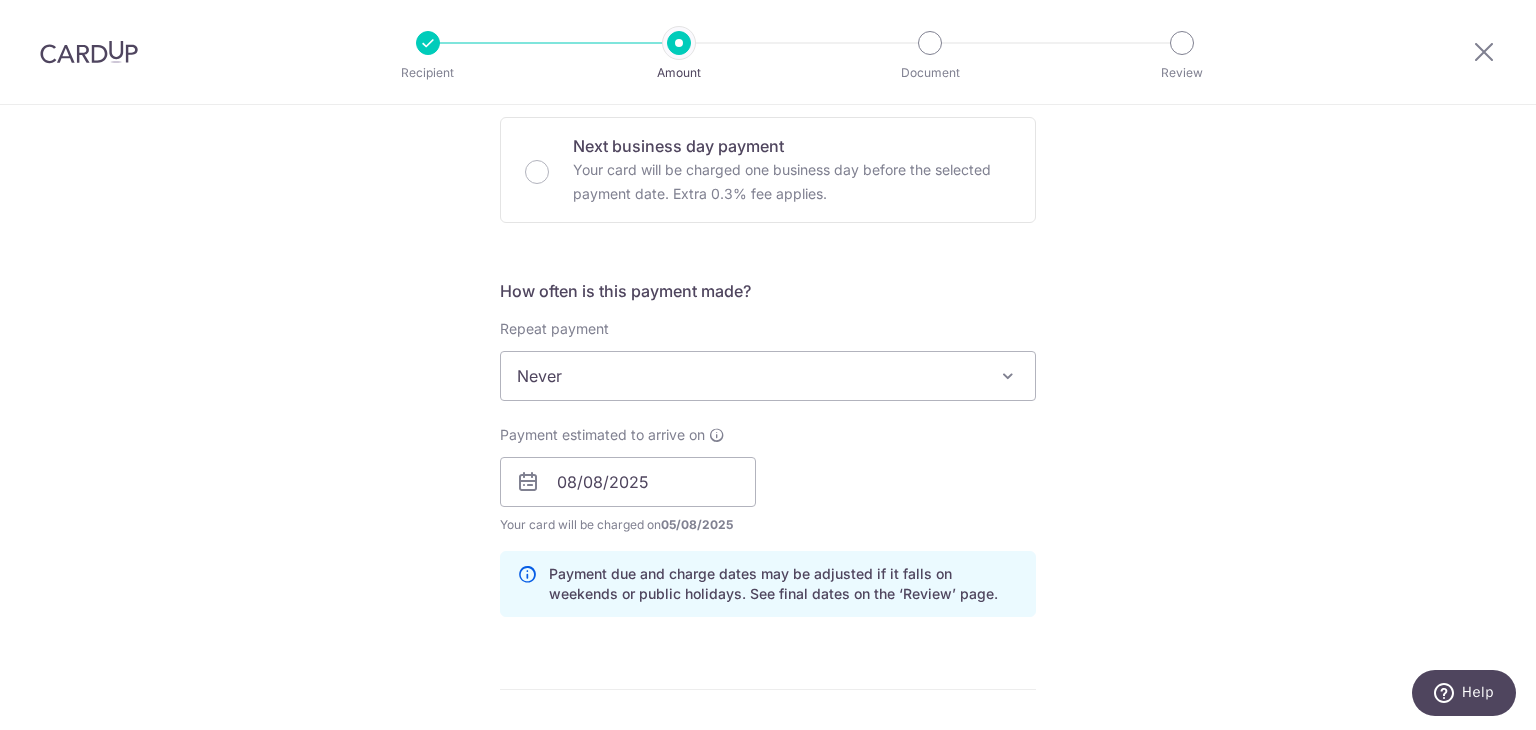 click at bounding box center (1008, 376) 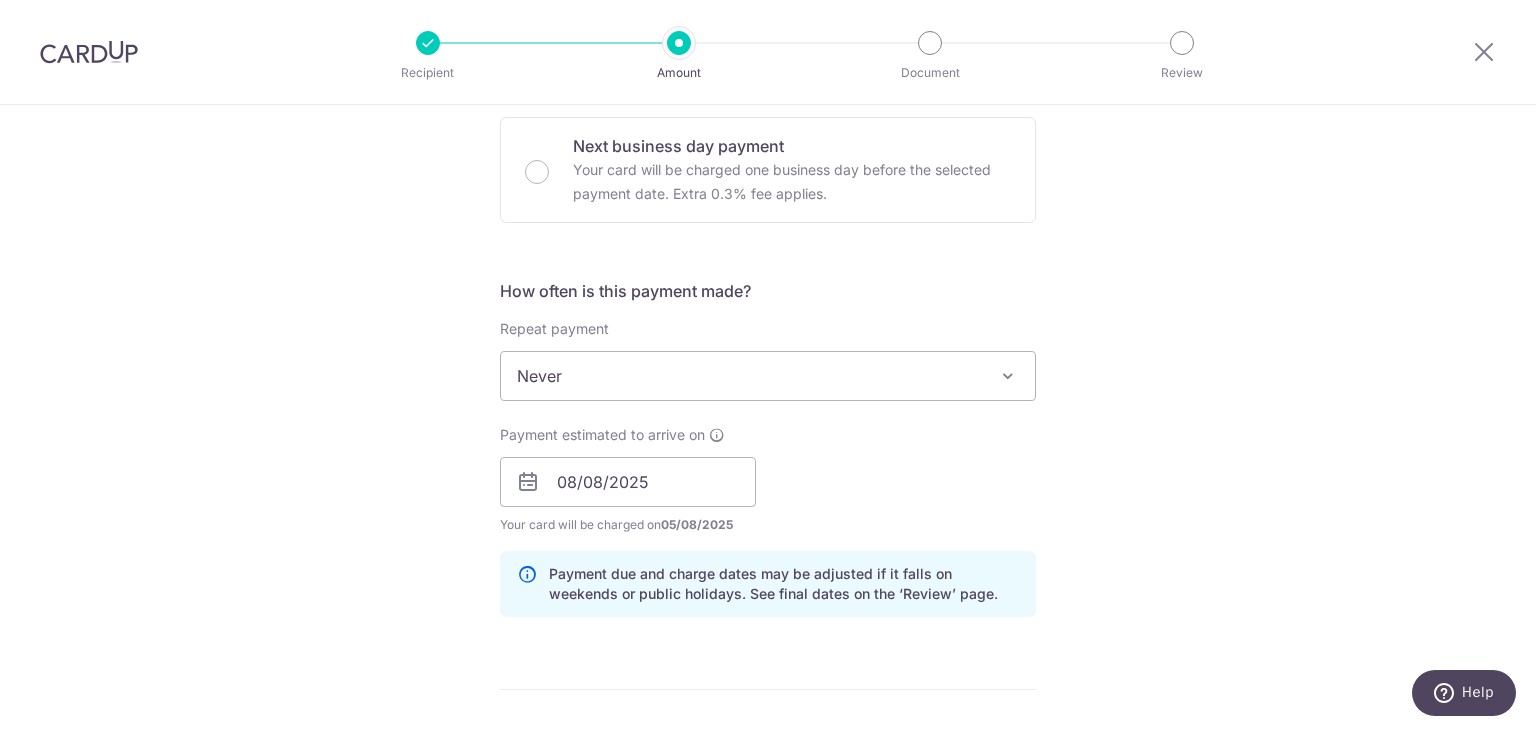click on "Tell us more about your payment
Enter payment amount
SGD
981.00
981.00
Select Card
**** 1300
Add credit card
Your Cards
**** 1720
**** 1300
Secure 256-bit SSL
Text
New card details
Card
Secure 256-bit SSL" at bounding box center (768, 450) 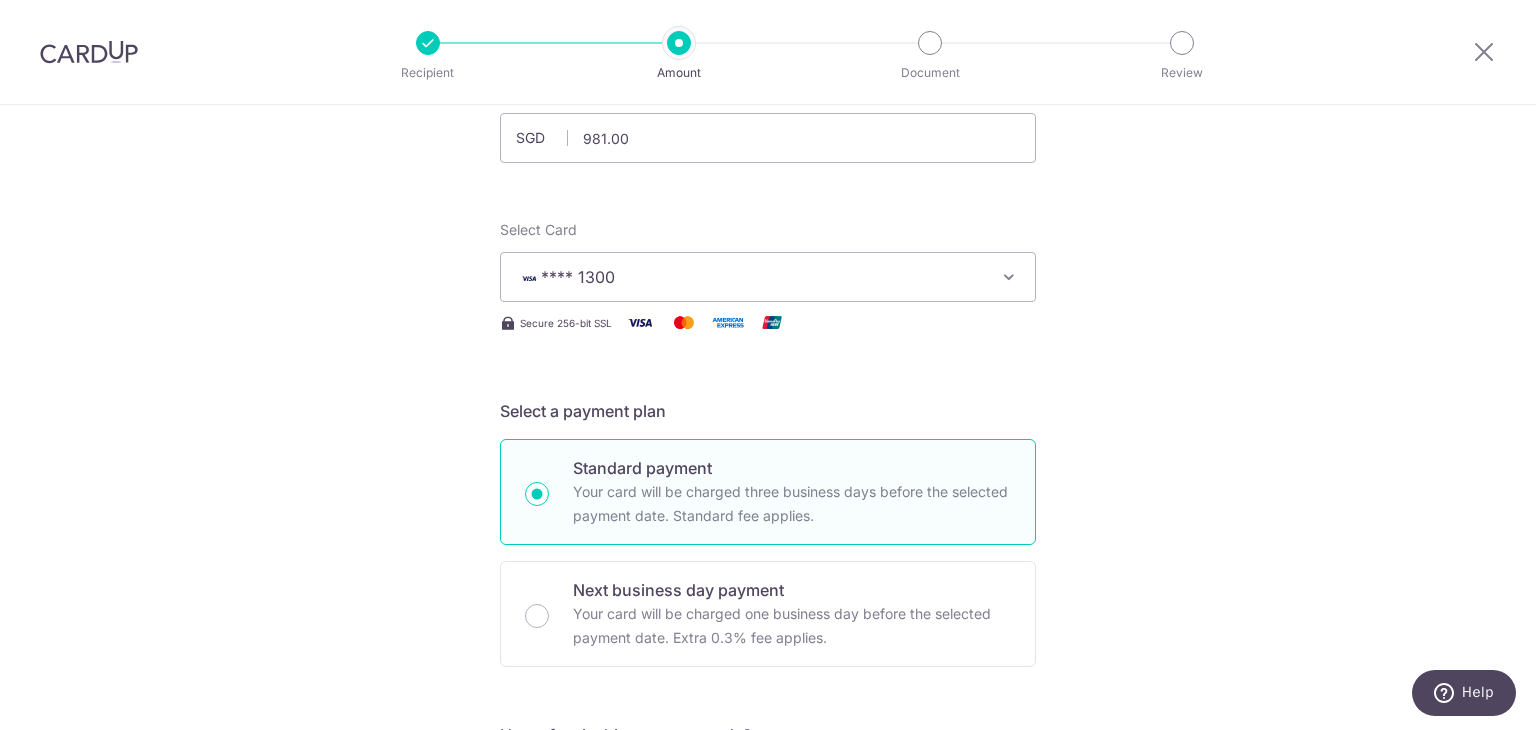 scroll, scrollTop: 100, scrollLeft: 0, axis: vertical 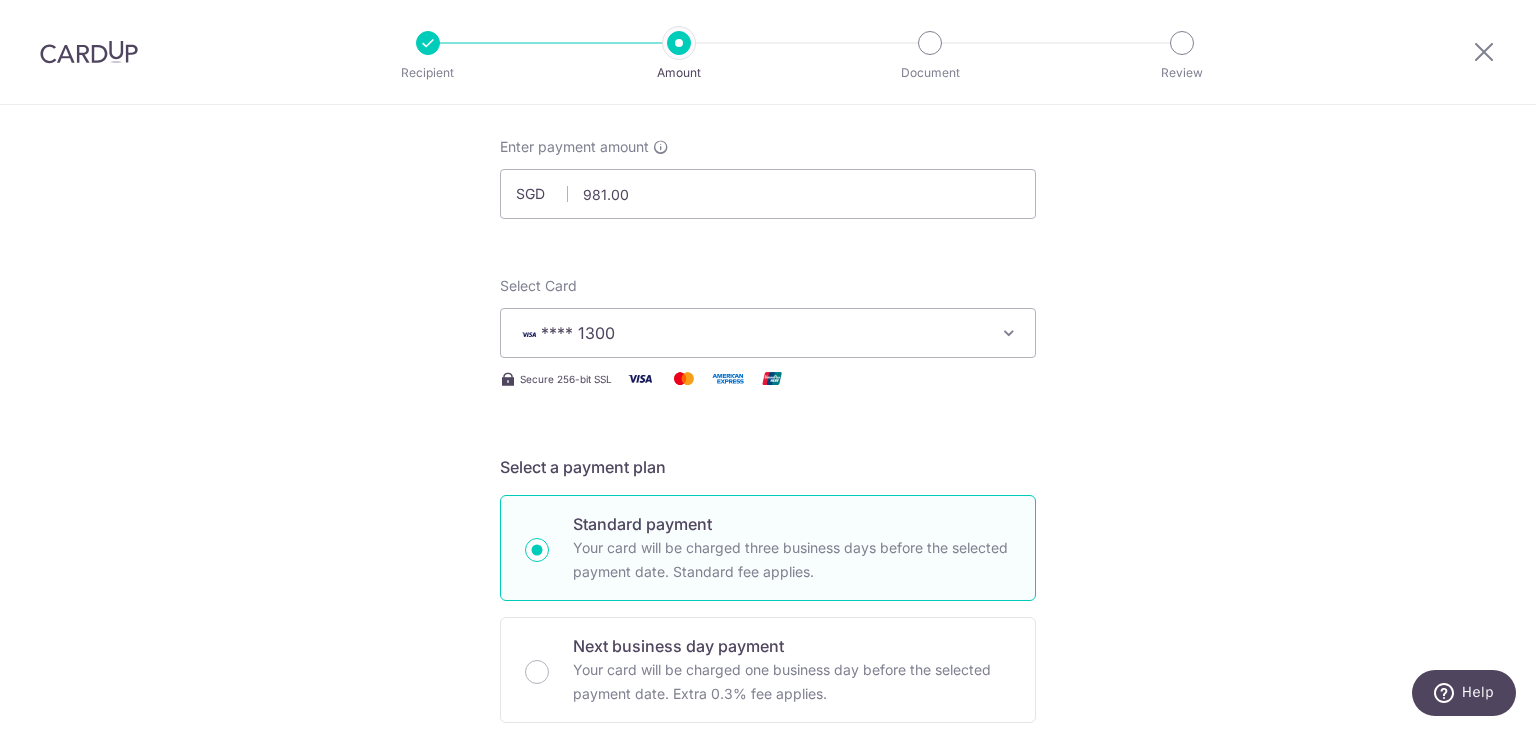 click on "**** 1300" at bounding box center [768, 333] 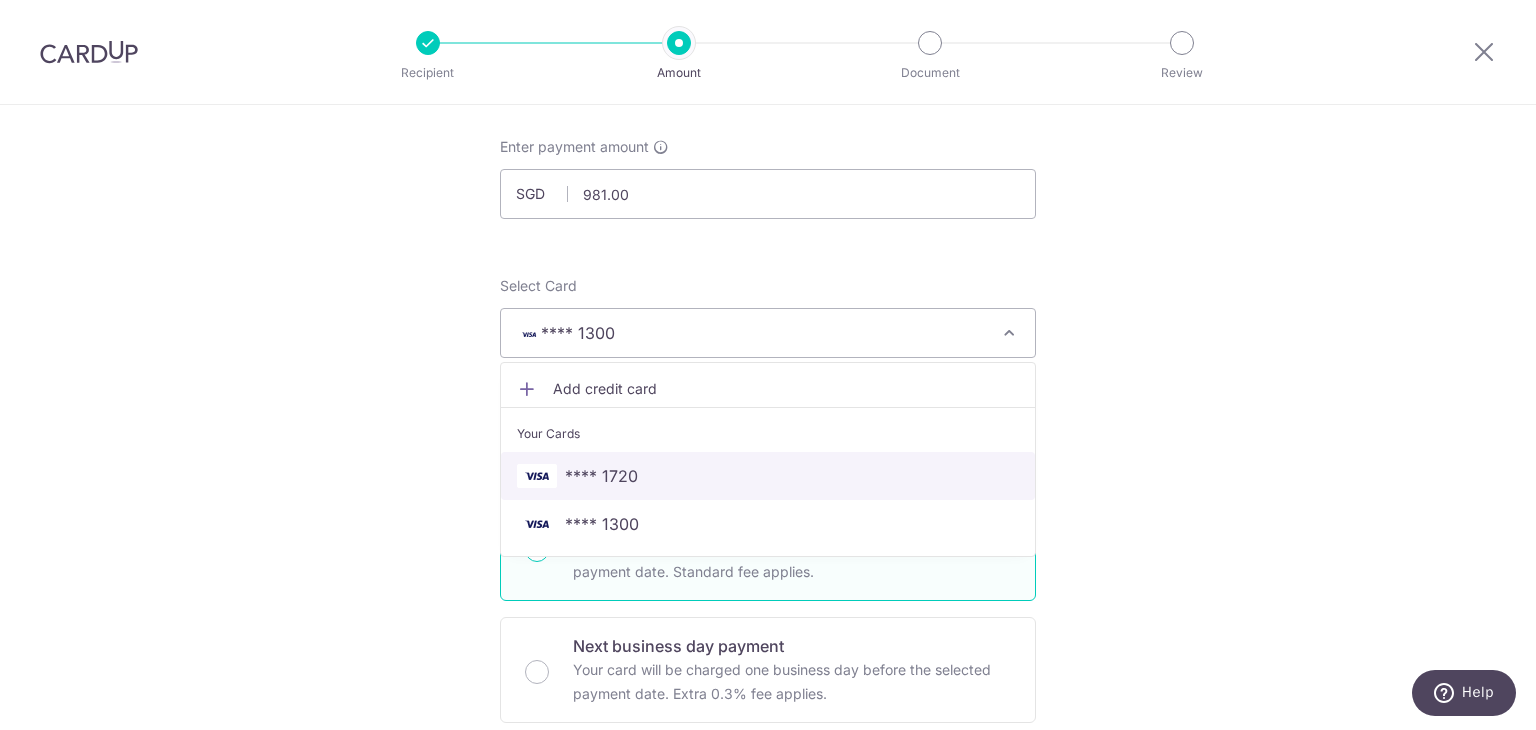 click on "**** 1720" at bounding box center (768, 476) 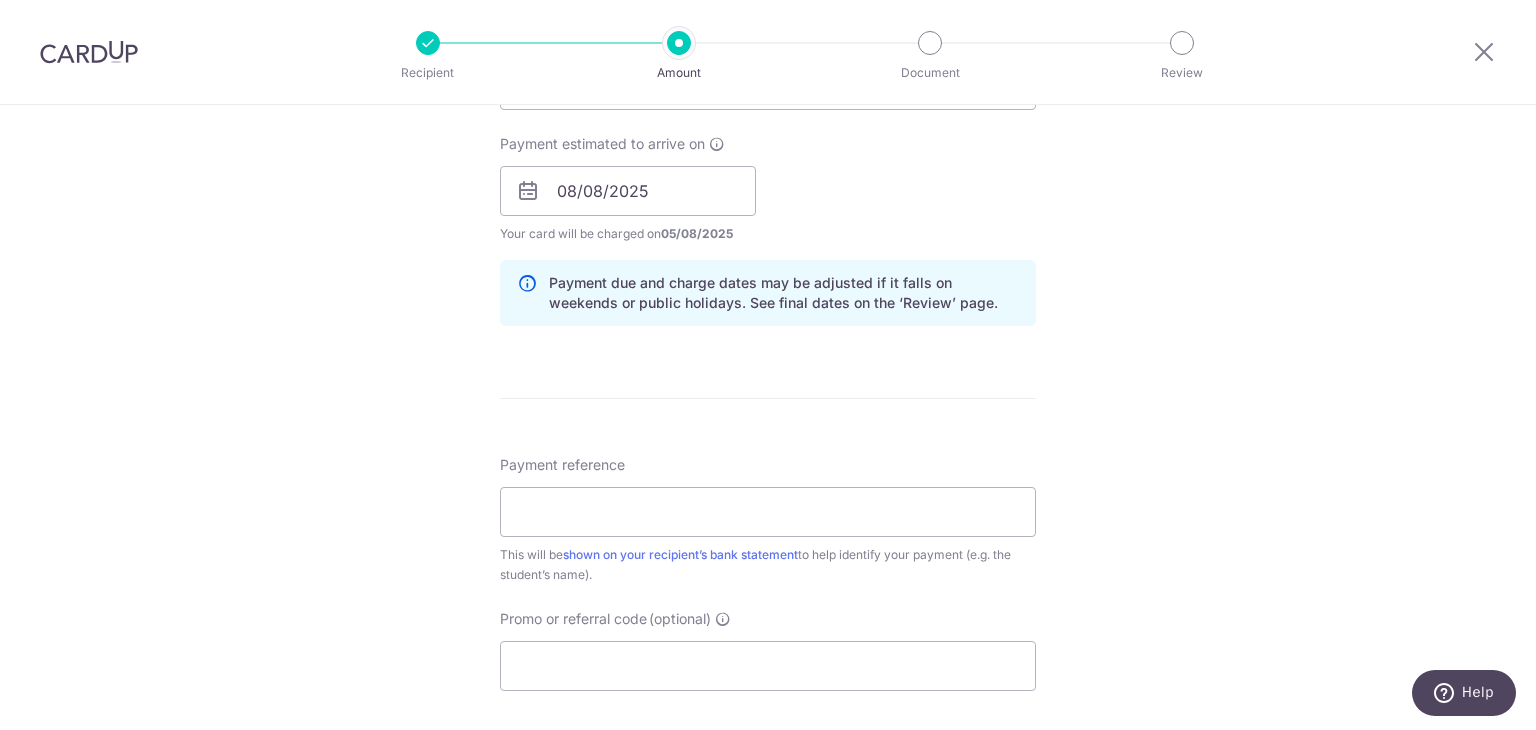 scroll, scrollTop: 1000, scrollLeft: 0, axis: vertical 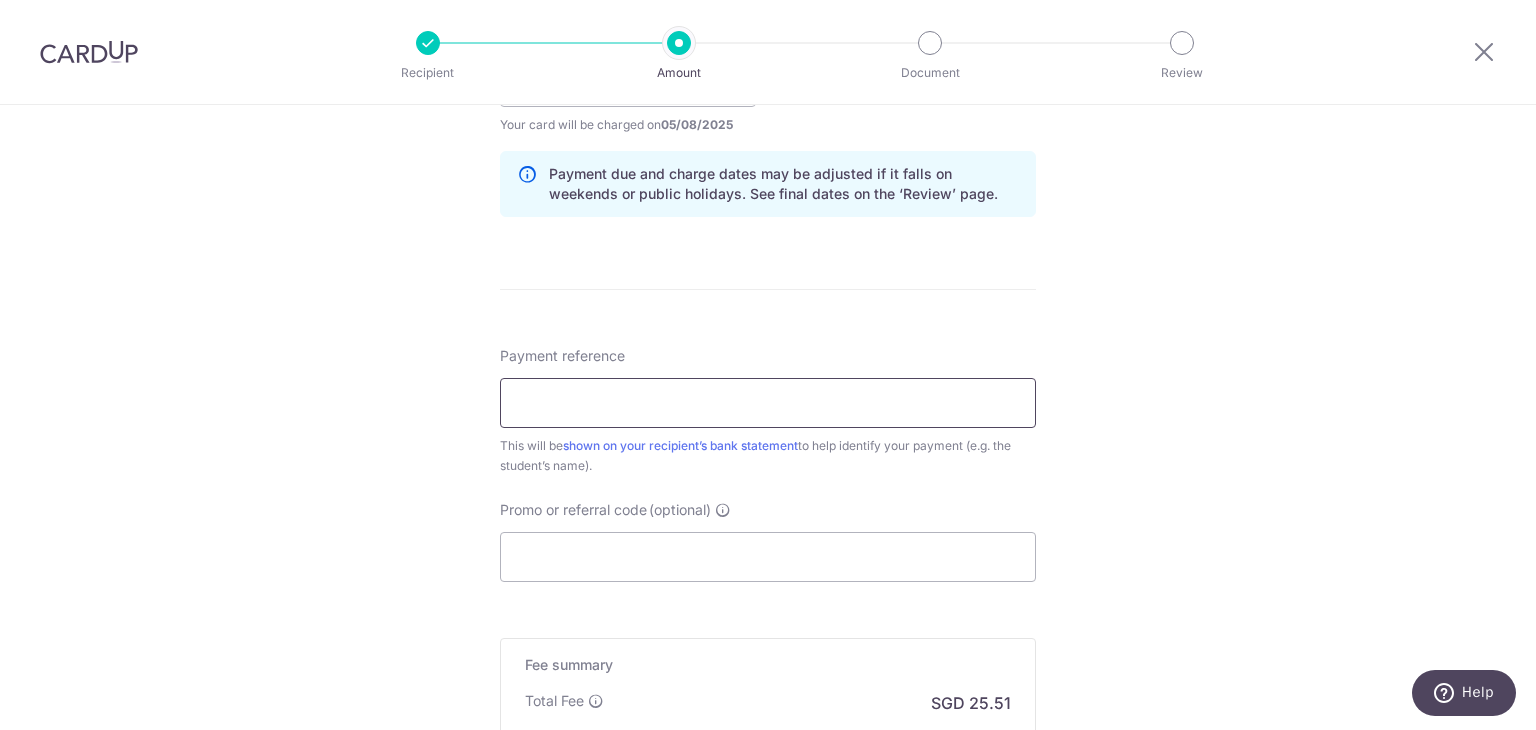 click on "Payment reference" at bounding box center [768, 403] 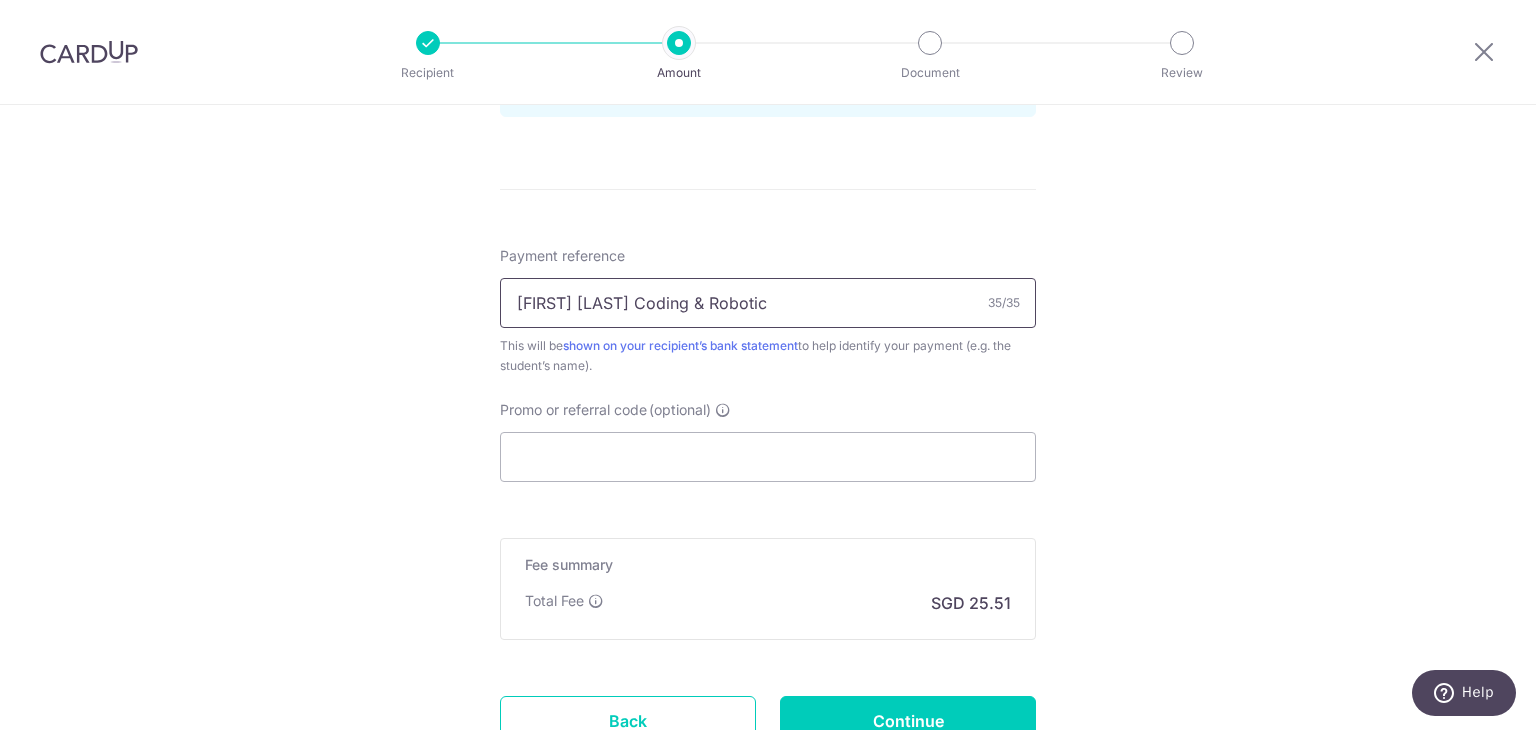scroll, scrollTop: 1264, scrollLeft: 0, axis: vertical 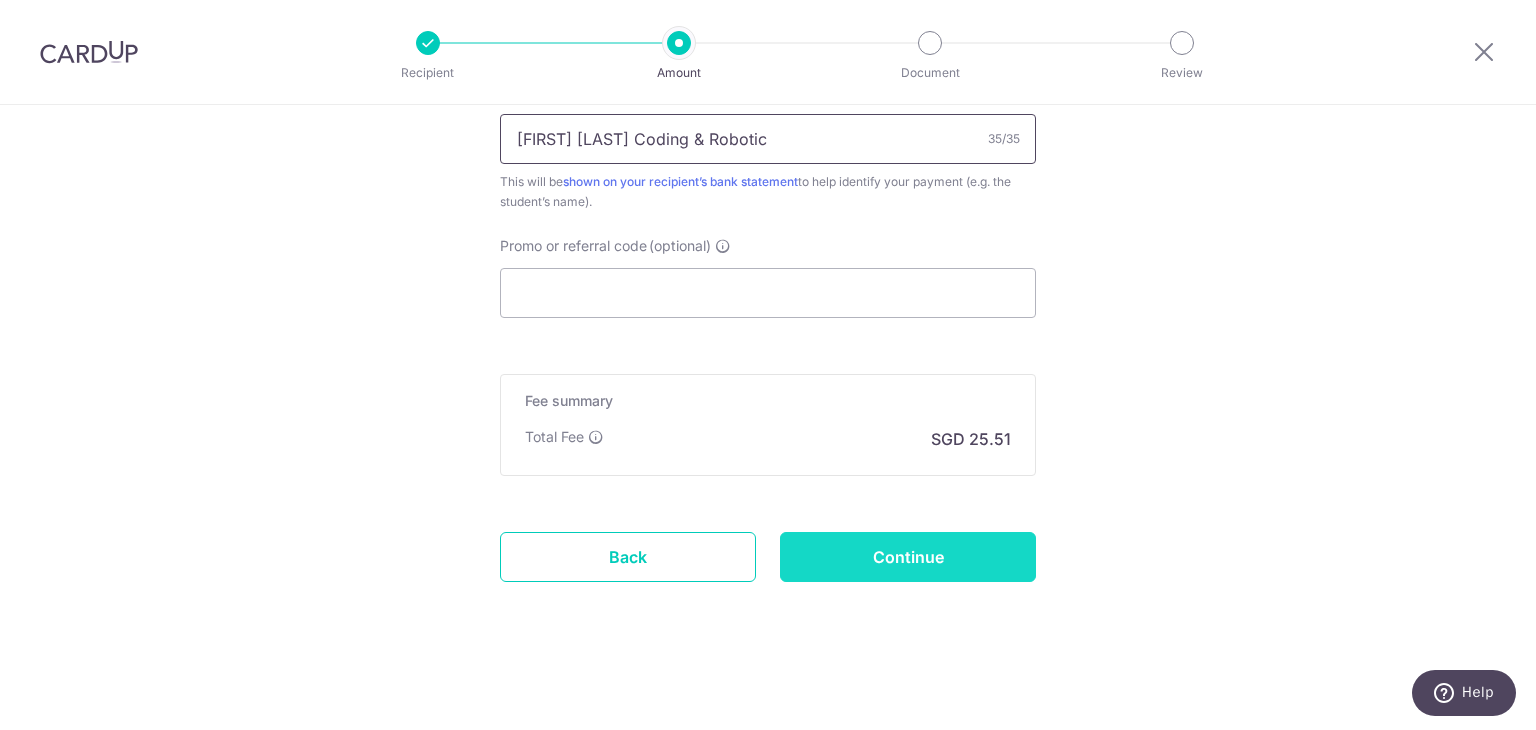 type on "Kayden Tan Zhi Wen Coding & Robotic" 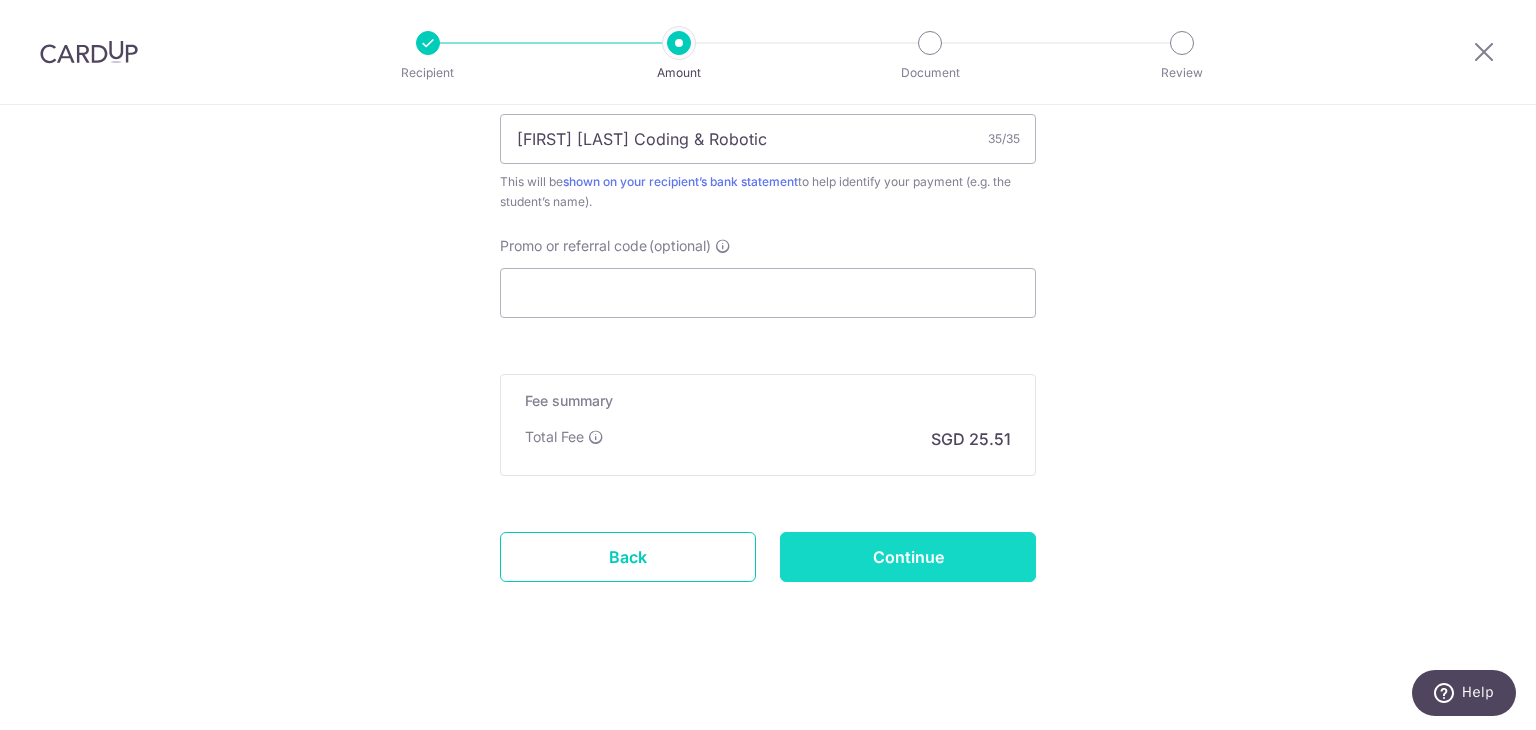 click on "Continue" at bounding box center [908, 557] 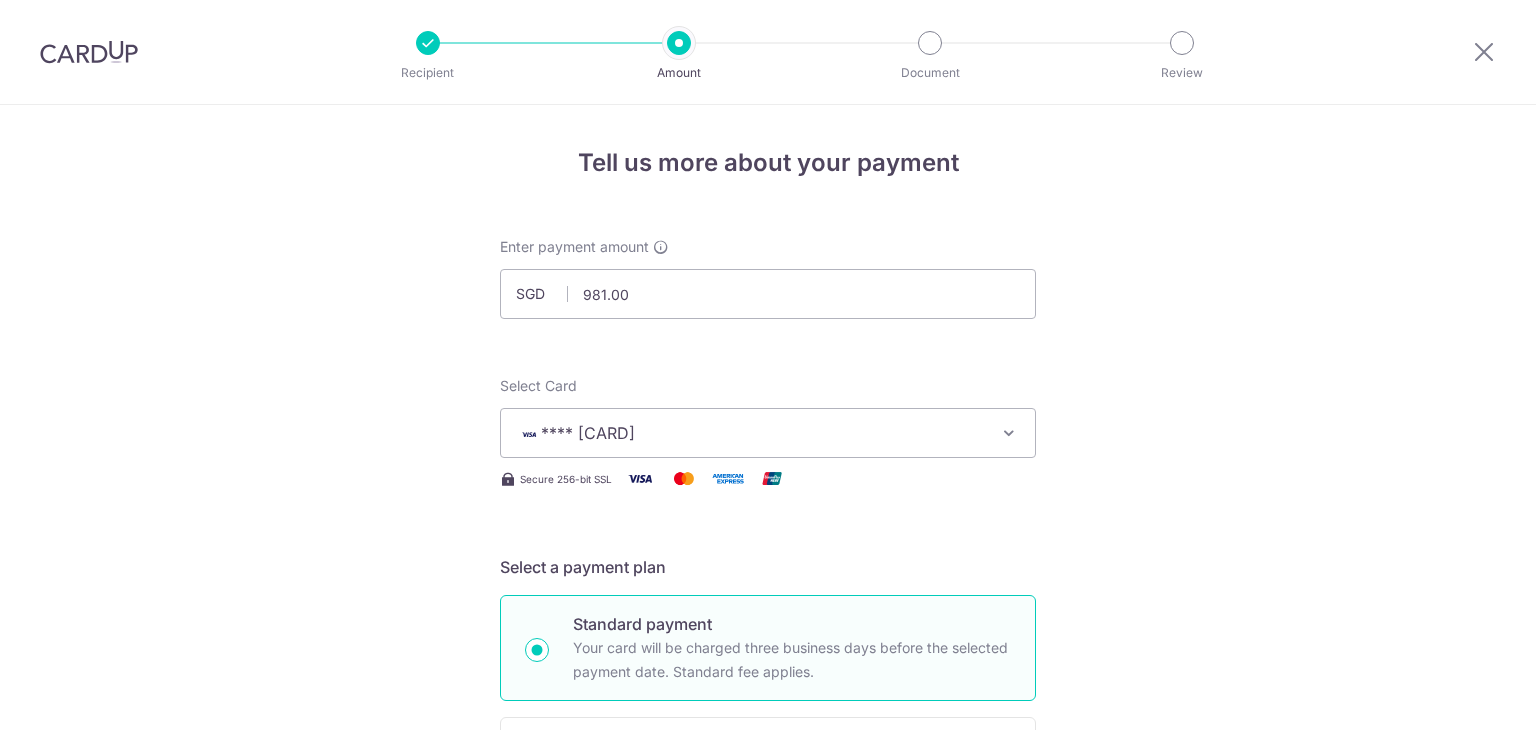 scroll, scrollTop: 0, scrollLeft: 0, axis: both 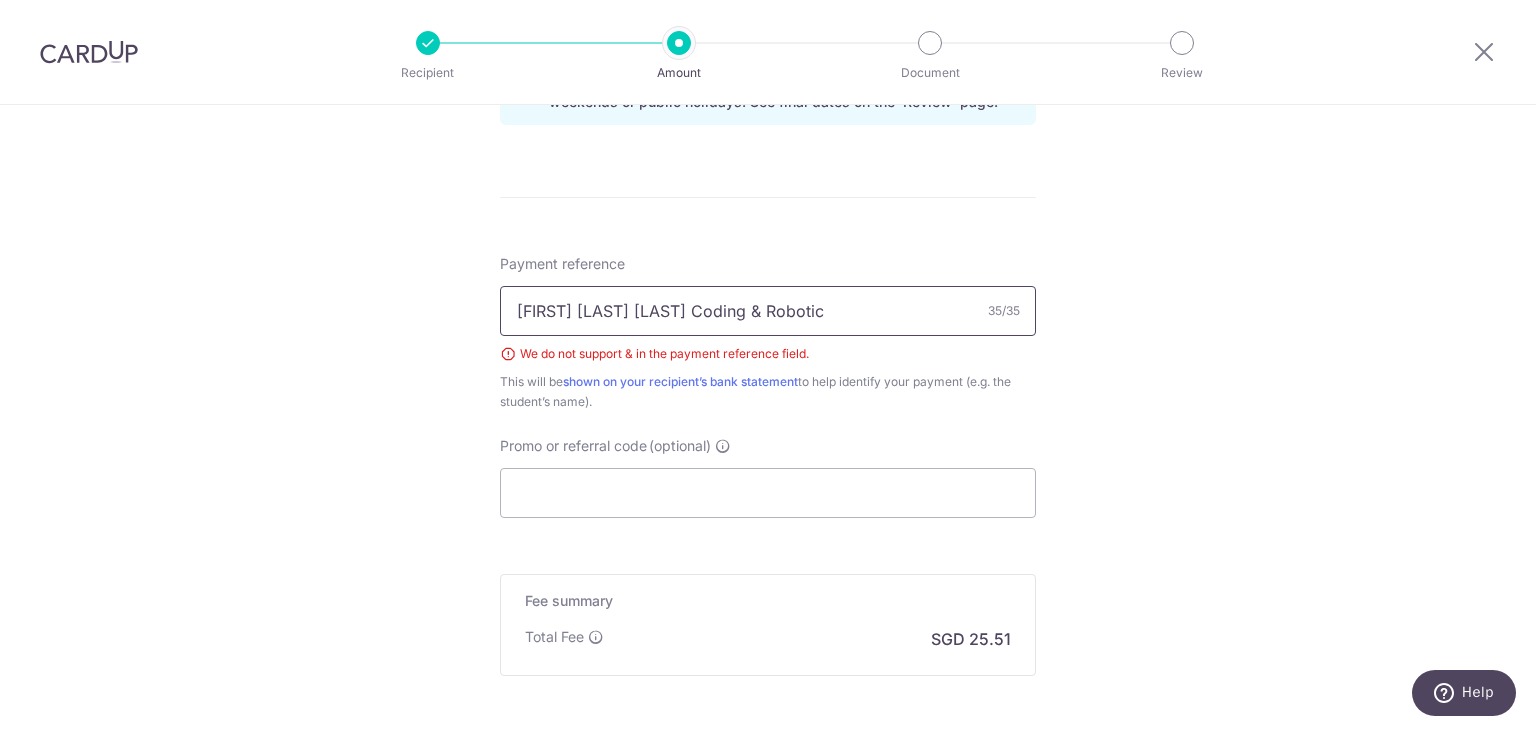 drag, startPoint x: 741, startPoint y: 309, endPoint x: 730, endPoint y: 305, distance: 11.7046995 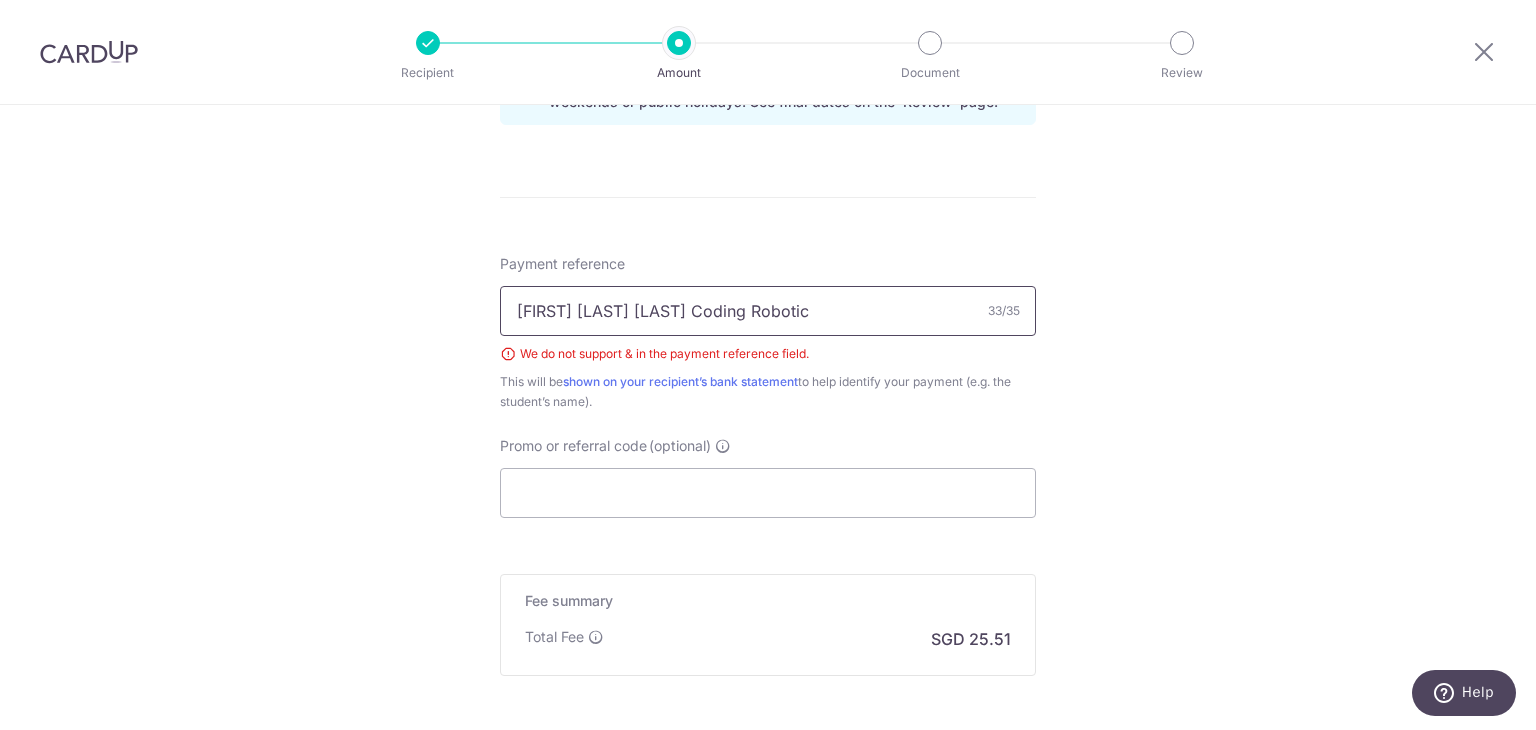 scroll, scrollTop: 1292, scrollLeft: 0, axis: vertical 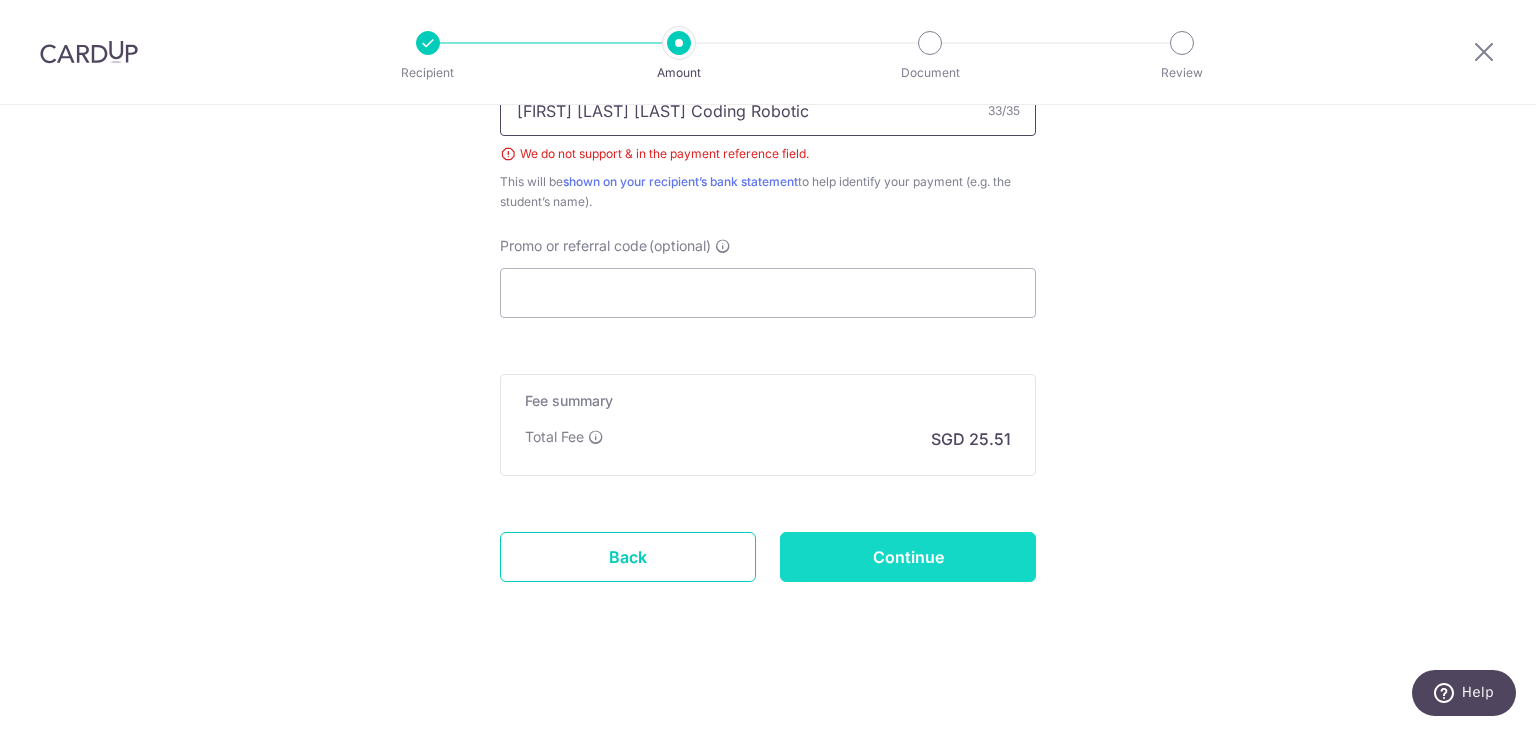 type on "Kayden Tan Zhi Wen Coding Robotic" 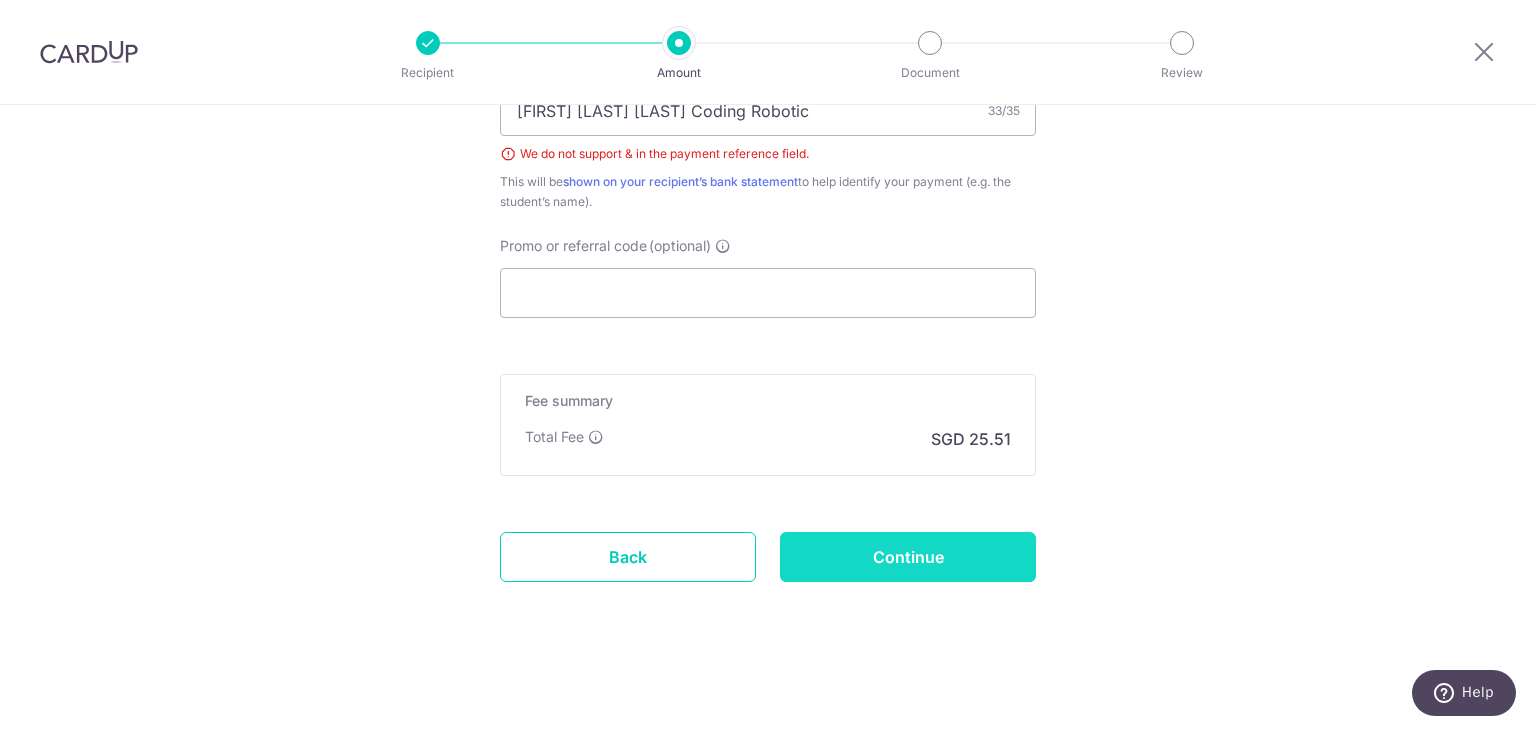 click on "Continue" at bounding box center [908, 557] 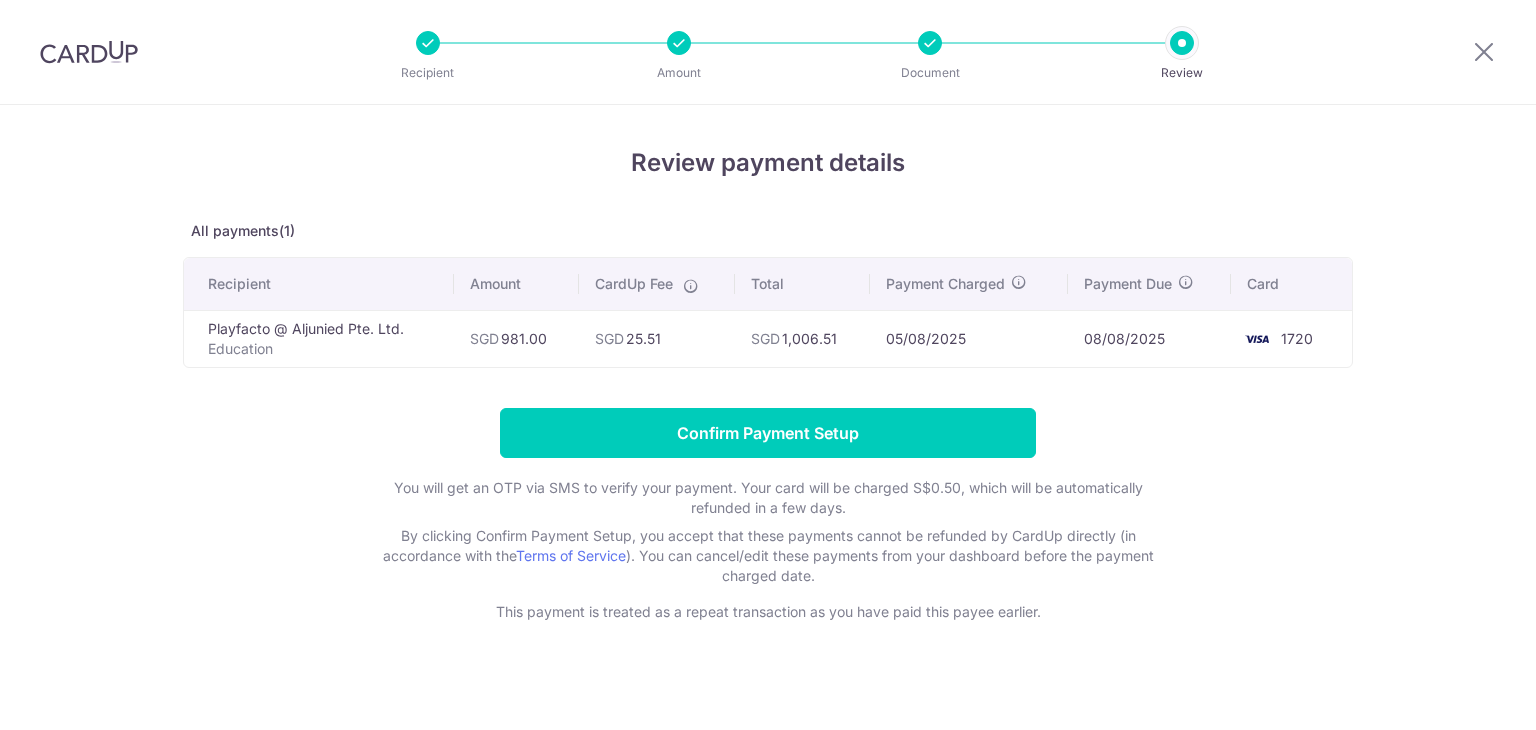scroll, scrollTop: 0, scrollLeft: 0, axis: both 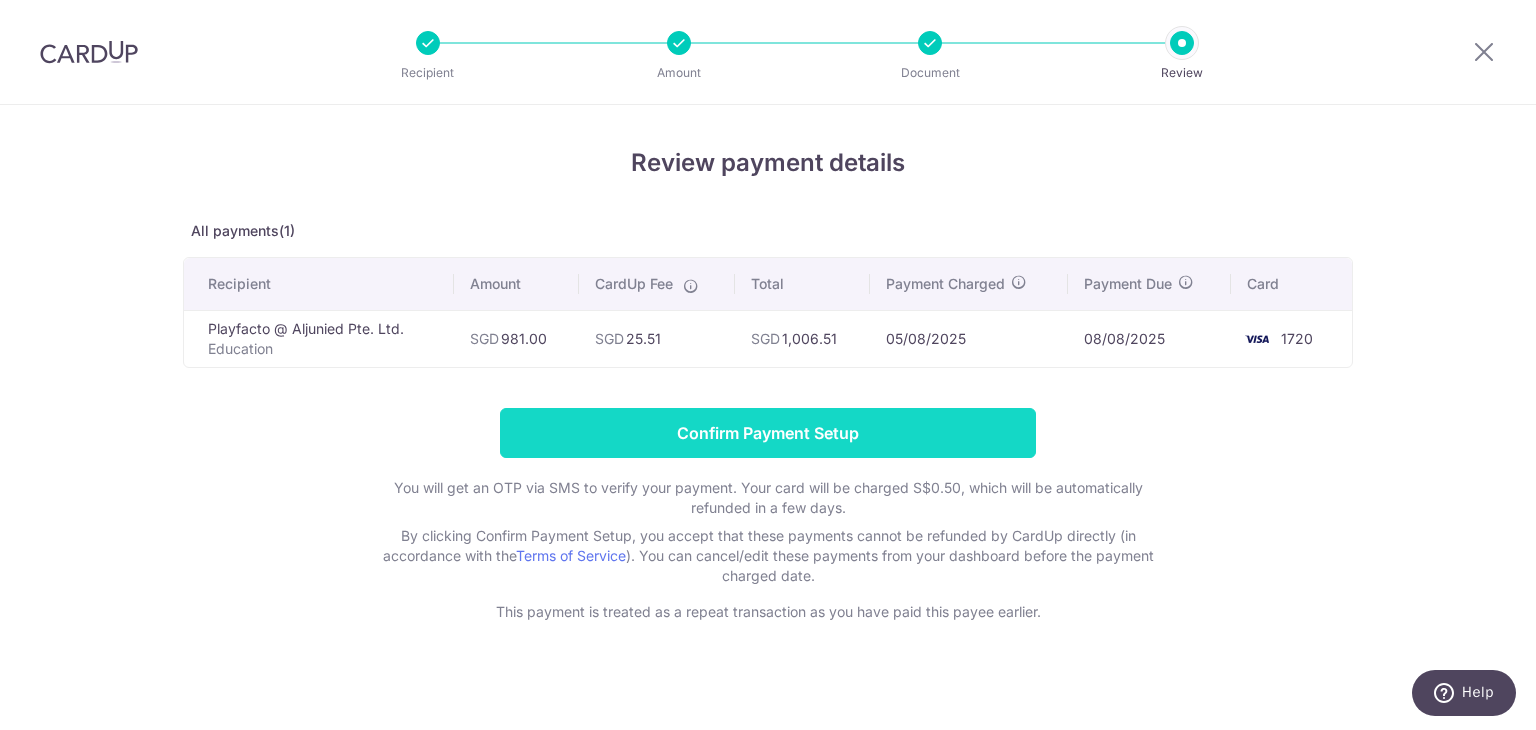 click on "Confirm Payment Setup" at bounding box center [768, 433] 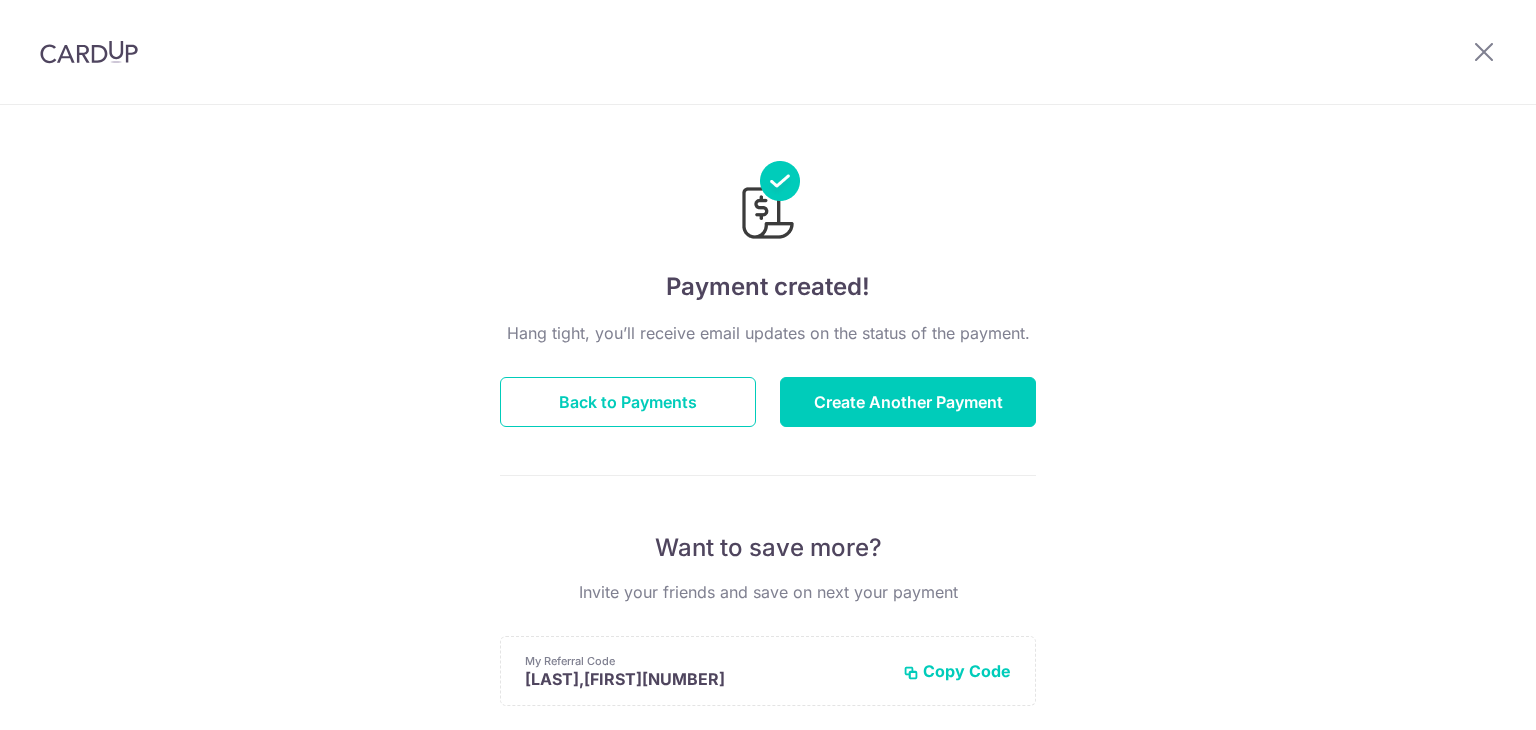 scroll, scrollTop: 0, scrollLeft: 0, axis: both 